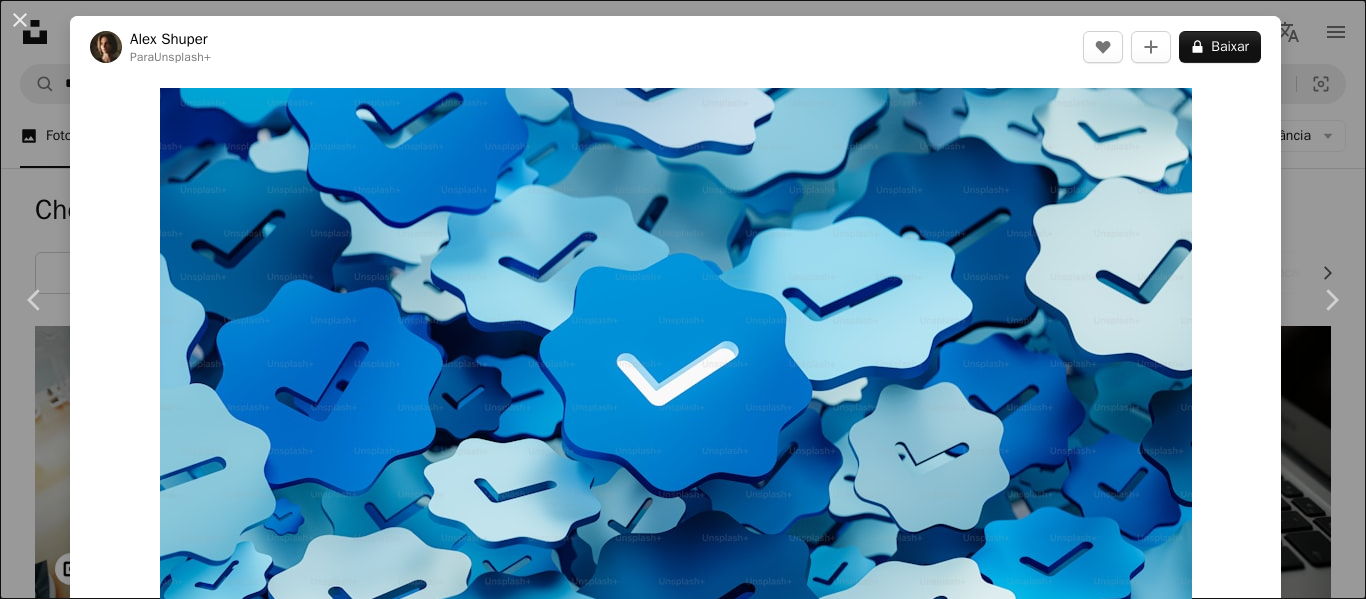 scroll, scrollTop: 0, scrollLeft: 0, axis: both 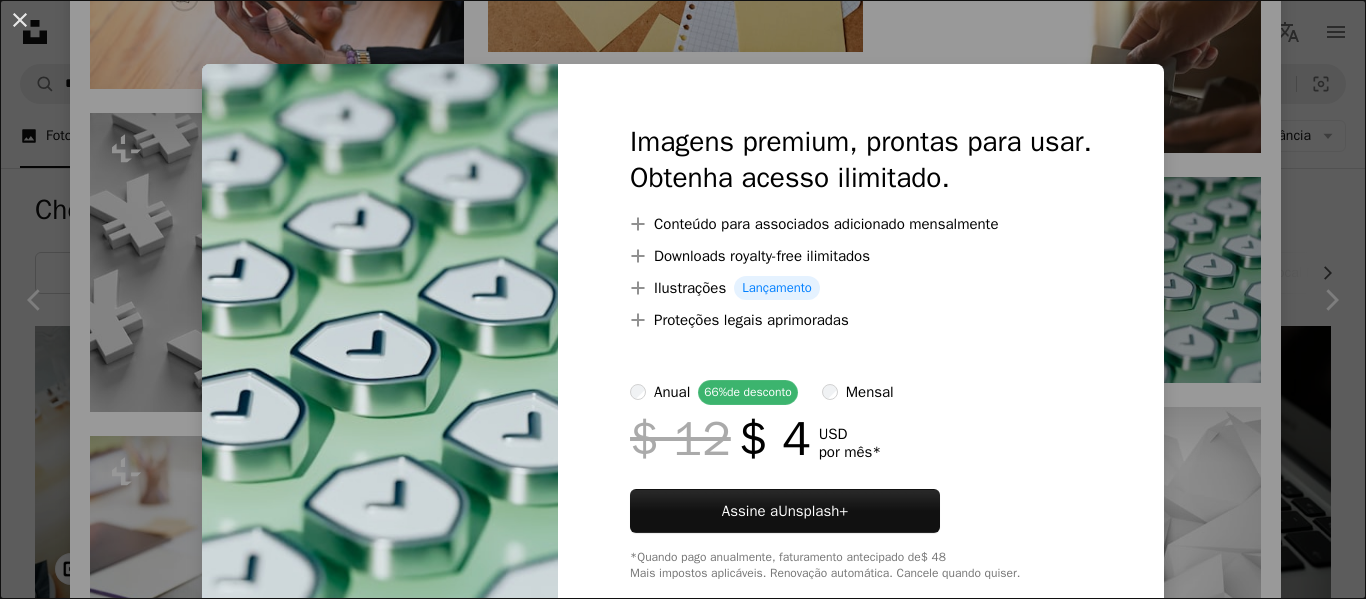 click on "An X shape Imagens premium, prontas para usar. Obtenha acesso ilimitado. A plus sign Conteúdo para associados adicionado mensalmente A plus sign Downloads royalty-free ilimitados A plus sign Ilustrações  Lançamento A plus sign Proteções legais aprimoradas anual 66%  de desconto mensal $ 12   $ 4 USD por mês * Assine a  Unsplash+ *Quando pago anualmente, faturamento antecipado de  $ 48 Mais impostos aplicáveis. Renovação automática. Cancele quando quiser." at bounding box center (683, 299) 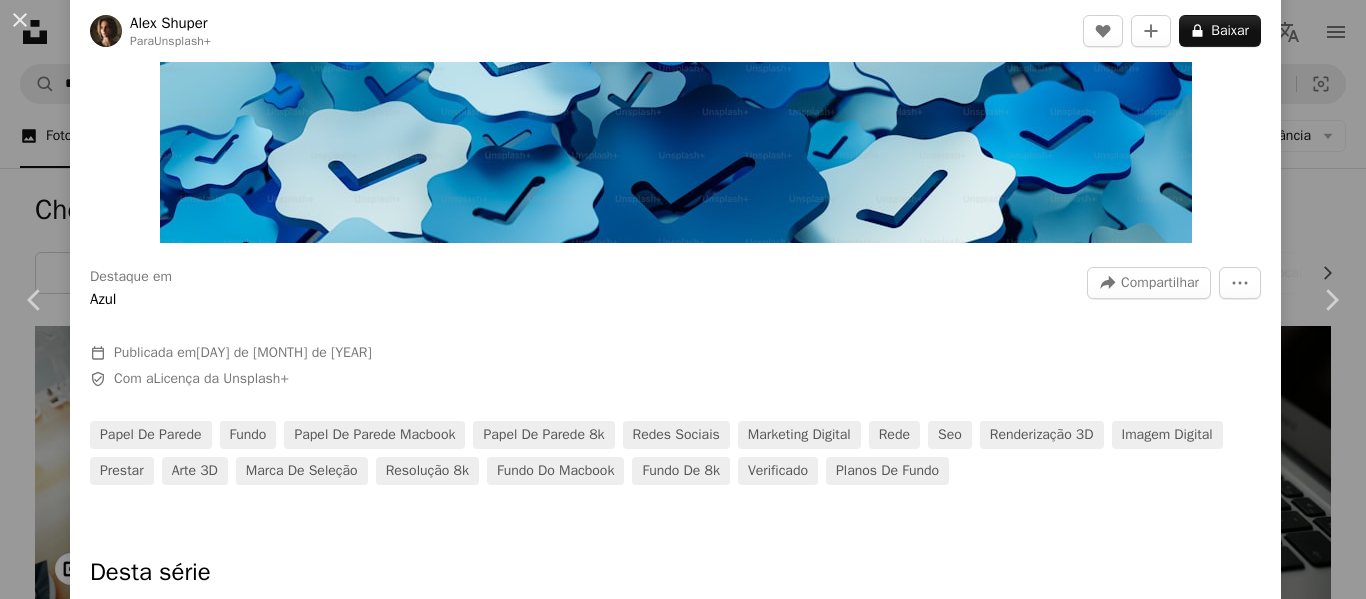 scroll, scrollTop: 1417, scrollLeft: 0, axis: vertical 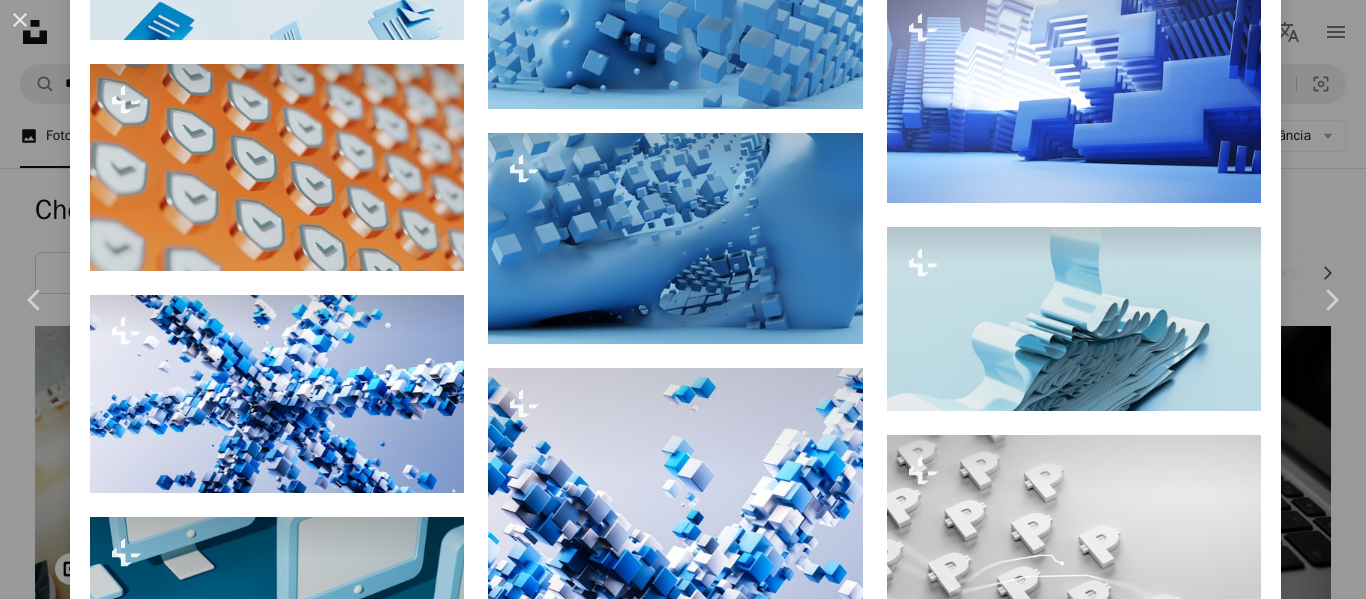 click on "Alex Shuper Para Unsplash+ A heart A plus sign A lock Baixar Zoom in Destaque em Azul A forward-right arrow Compartilhar More Actions Calendar outlined Publicada em [DATE] Safety Com a Licença da Unsplash+ papel de parede fundo papel de parede macbook Papel de parede 8k Redes Sociais marketing digital rede seo Renderização 3D imagem digital prestar Arte 3D marca de seleção Resolução 8k fundo do macbook Fundo de 8k Verificado Planos de fundo Desta série Chevron right Plus sign for Unsplash+ Plus sign for Unsplash+ Plus sign for Unsplash+ Plus sign for Unsplash+ Plus sign for Unsplash+ Plus sign for Unsplash+ Plus sign for Unsplash+ Plus sign for Unsplash+ Imagens relacionadas Plus sign for Unsplash+ A heart A plus sign Planet Volumes Para Unsplash+ A lock Baixar Plus sign for Unsplash+ A heart A plus sign A. C. Para Unsplash+ A lock Baixar Plus sign for Unsplash+ A heart A plus sign A. C. Para Unsplash+ A lock Baixar Plus sign for Unsplash+ Para" at bounding box center (683, 299) 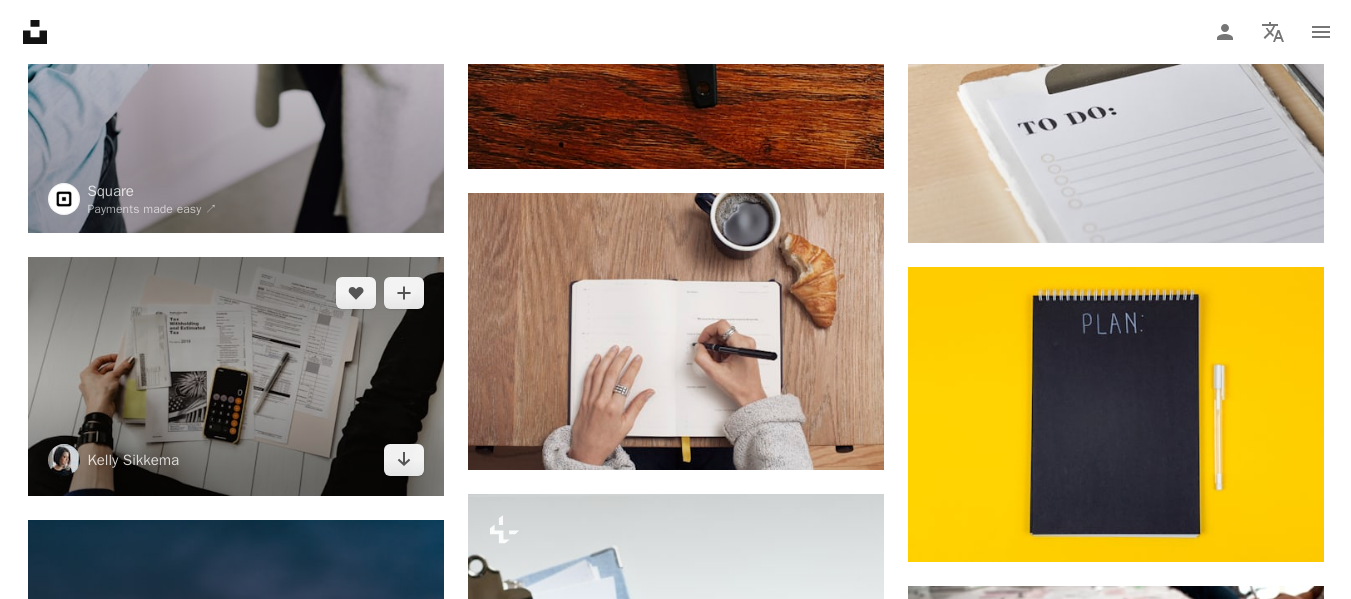 scroll, scrollTop: 3000, scrollLeft: 0, axis: vertical 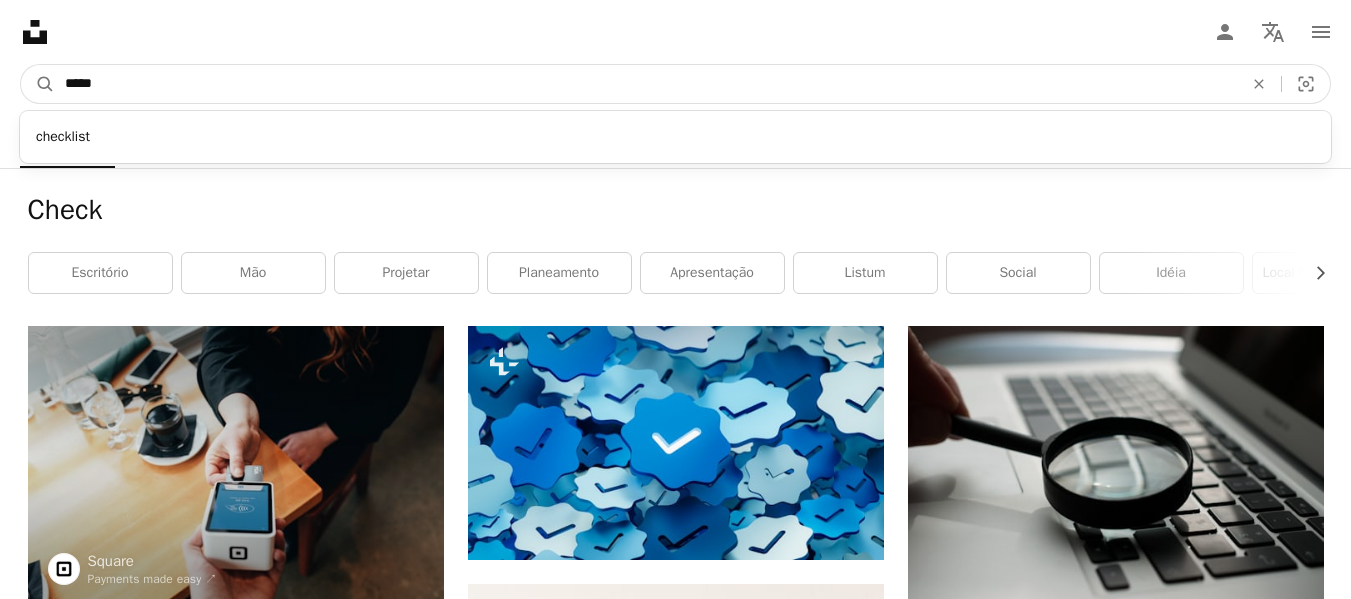 drag, startPoint x: 199, startPoint y: 74, endPoint x: -24, endPoint y: 80, distance: 223.0807 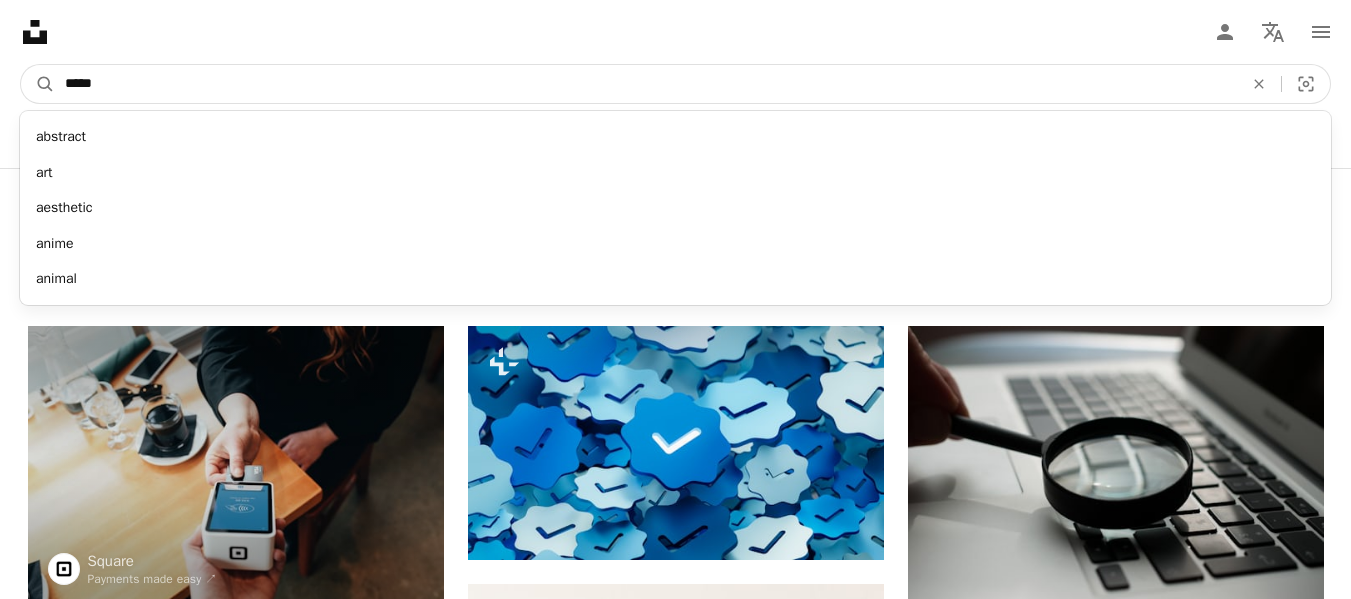 type on "*****" 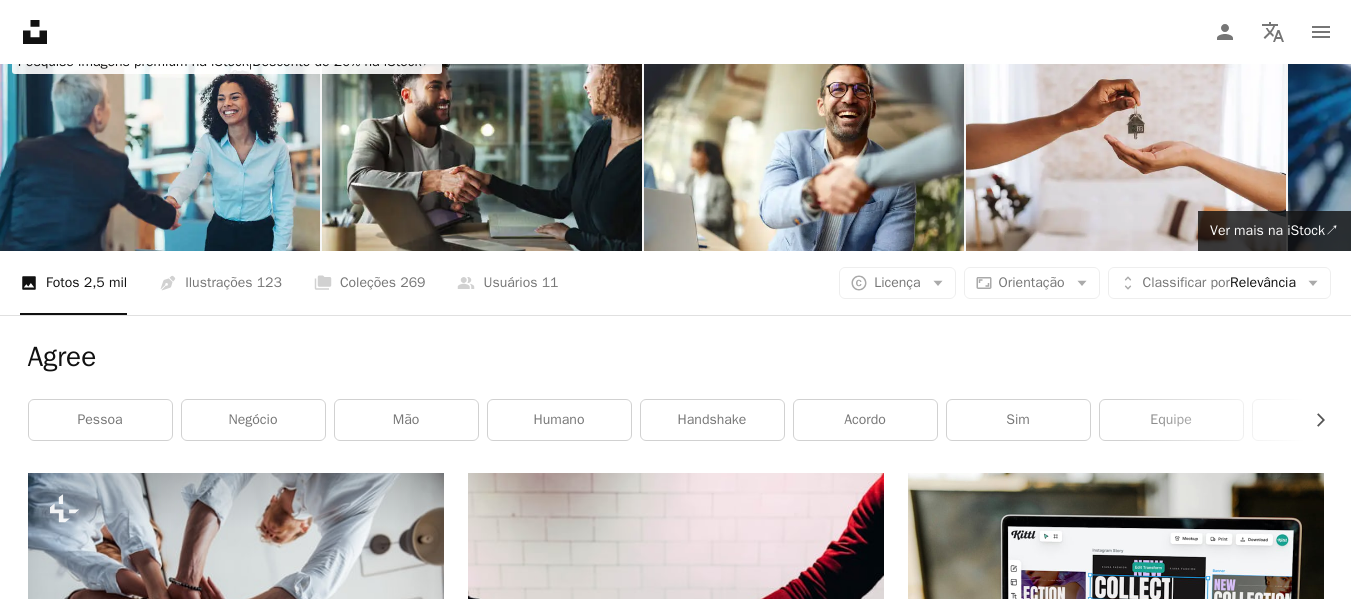 scroll, scrollTop: 0, scrollLeft: 0, axis: both 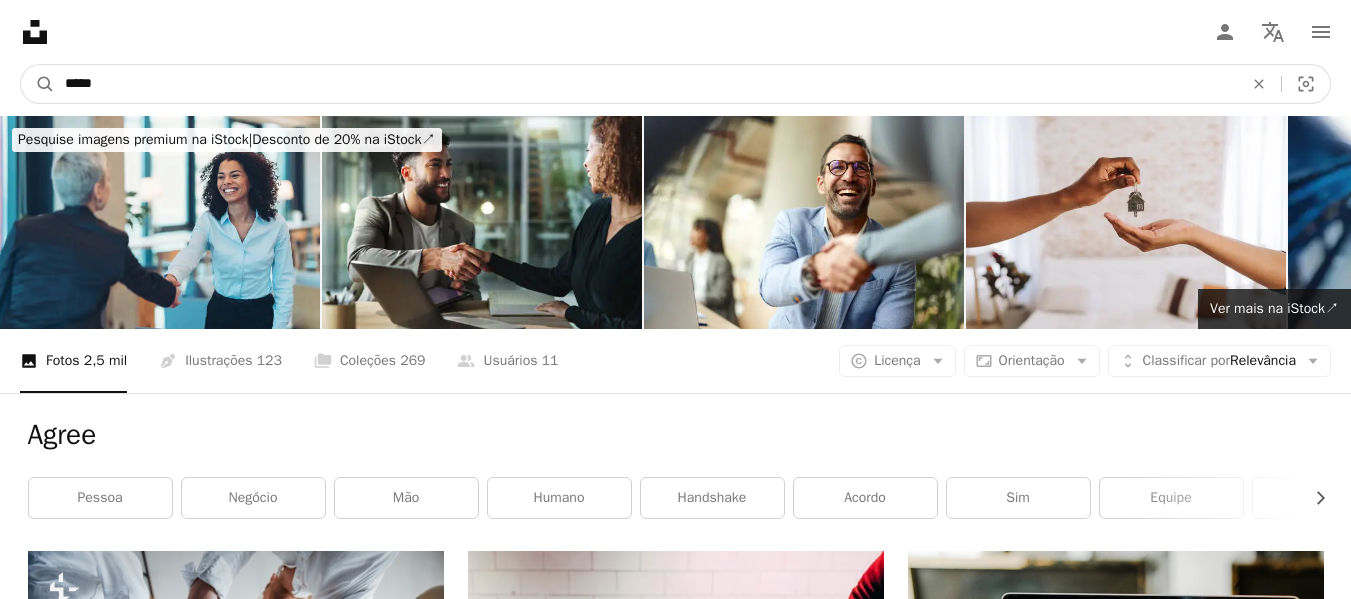 drag, startPoint x: 157, startPoint y: 88, endPoint x: -162, endPoint y: 60, distance: 320.22647 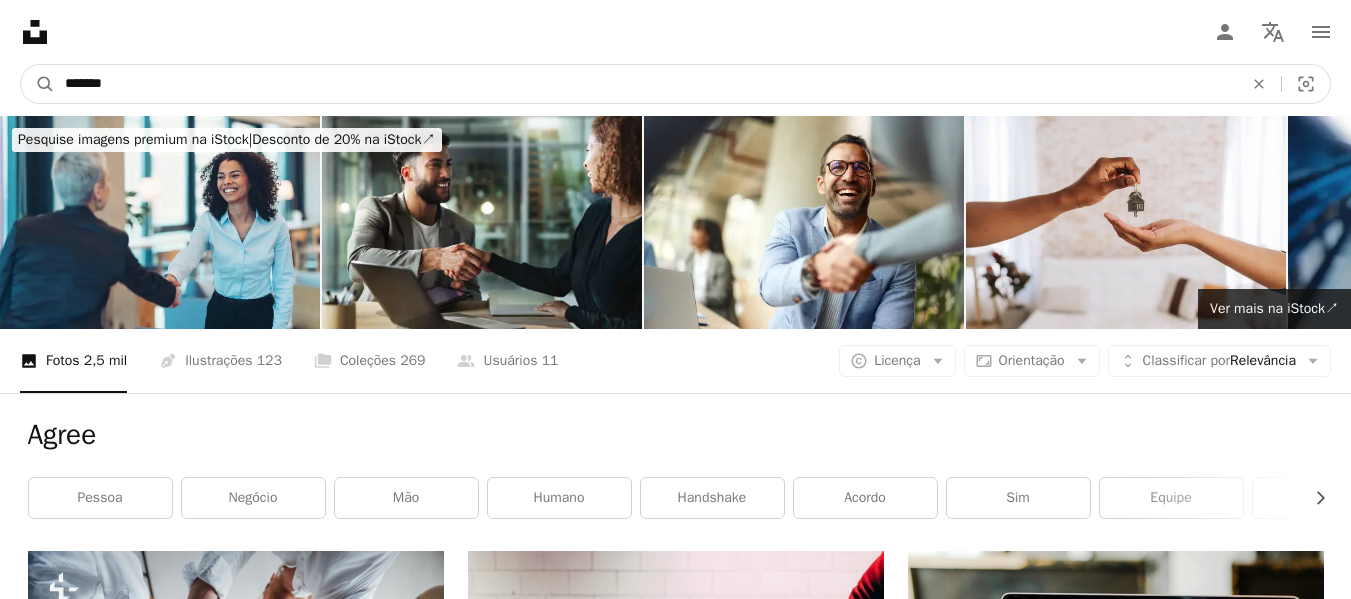 type on "*******" 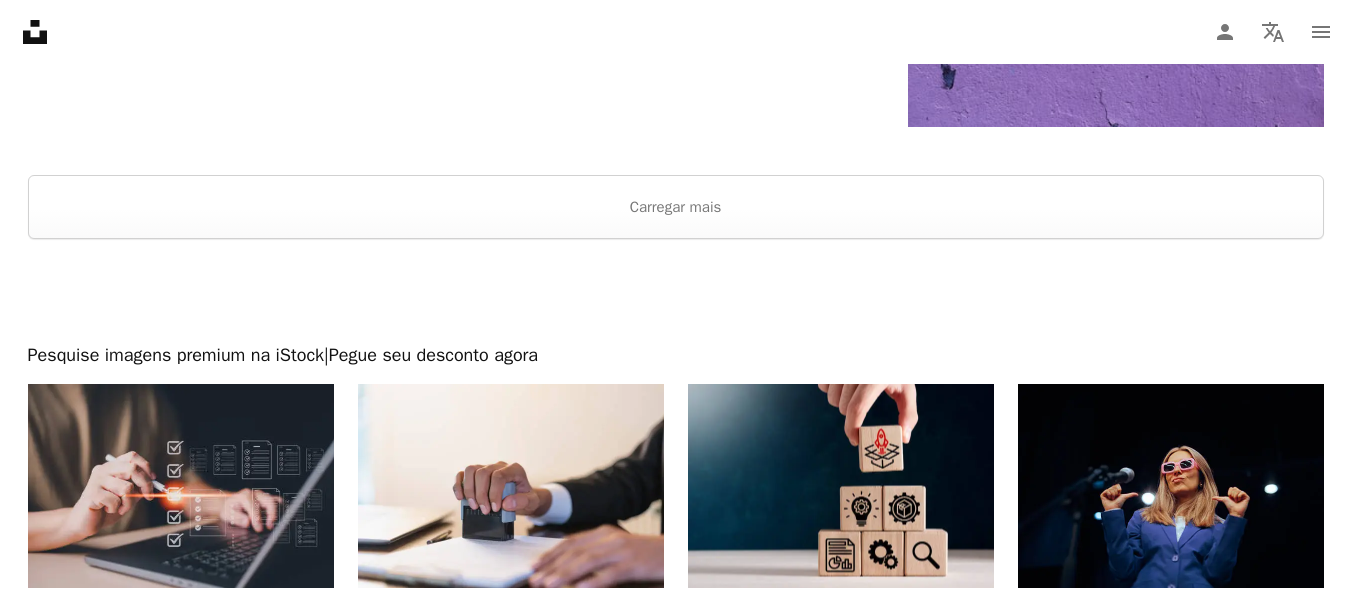 scroll, scrollTop: 3400, scrollLeft: 0, axis: vertical 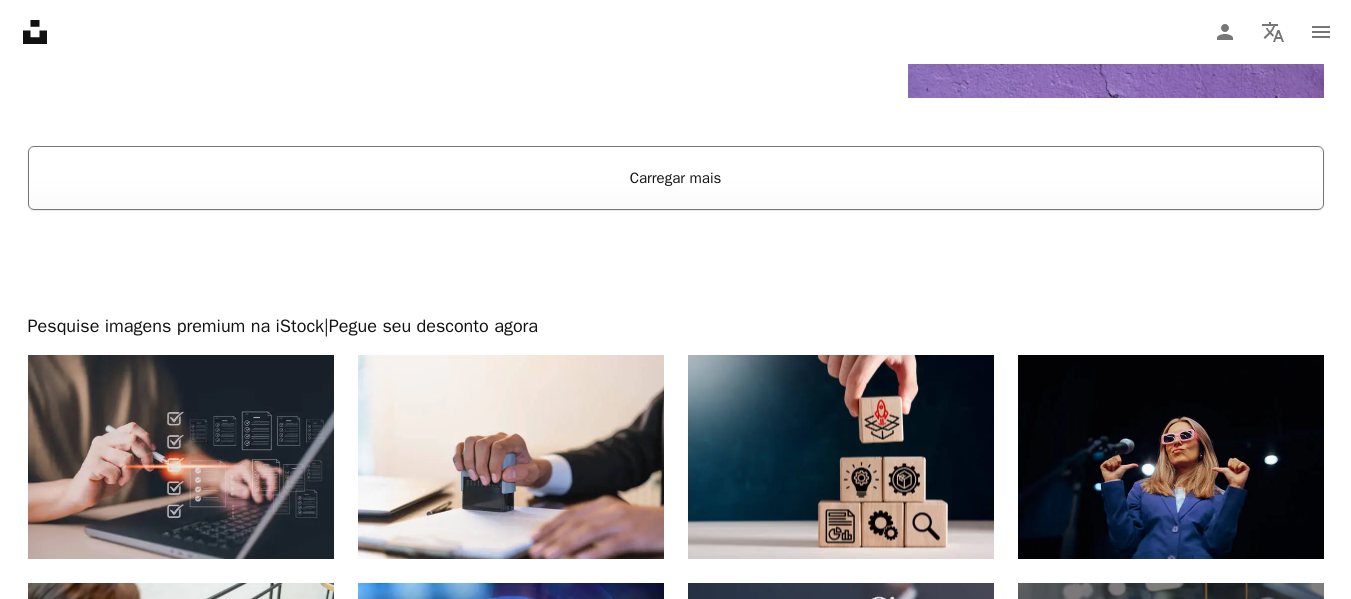 click on "Carregar mais" at bounding box center [676, 178] 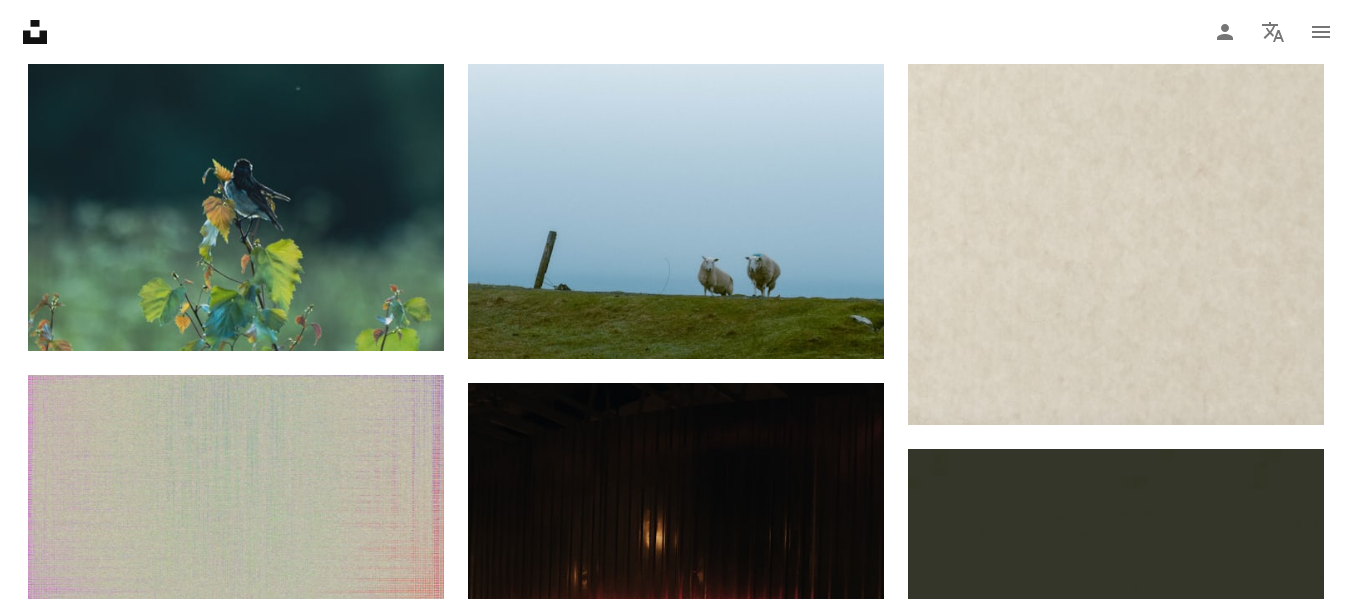 scroll, scrollTop: 5600, scrollLeft: 0, axis: vertical 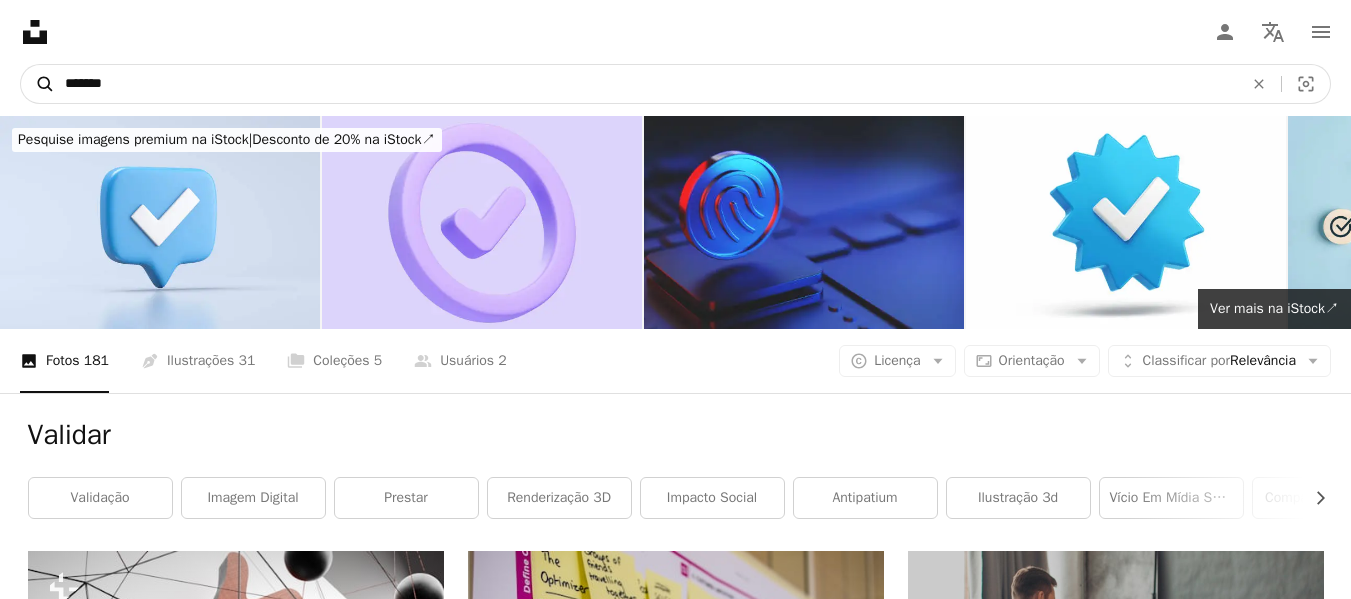 drag, startPoint x: 97, startPoint y: 85, endPoint x: 40, endPoint y: 85, distance: 57 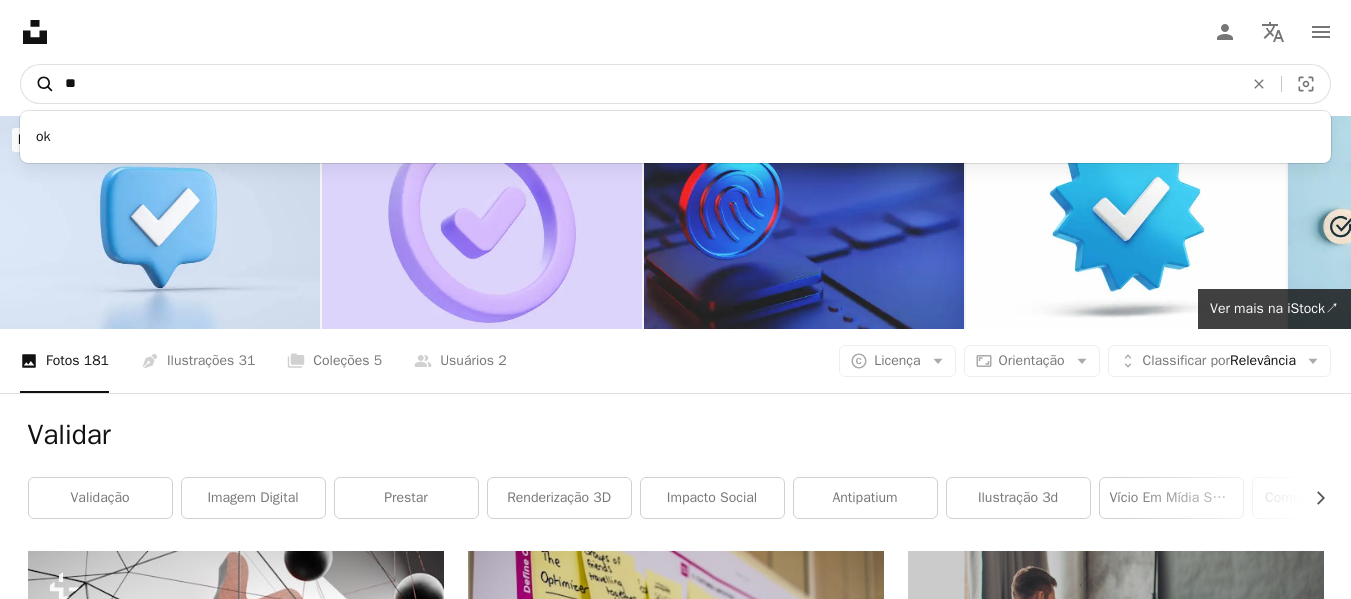 type on "**" 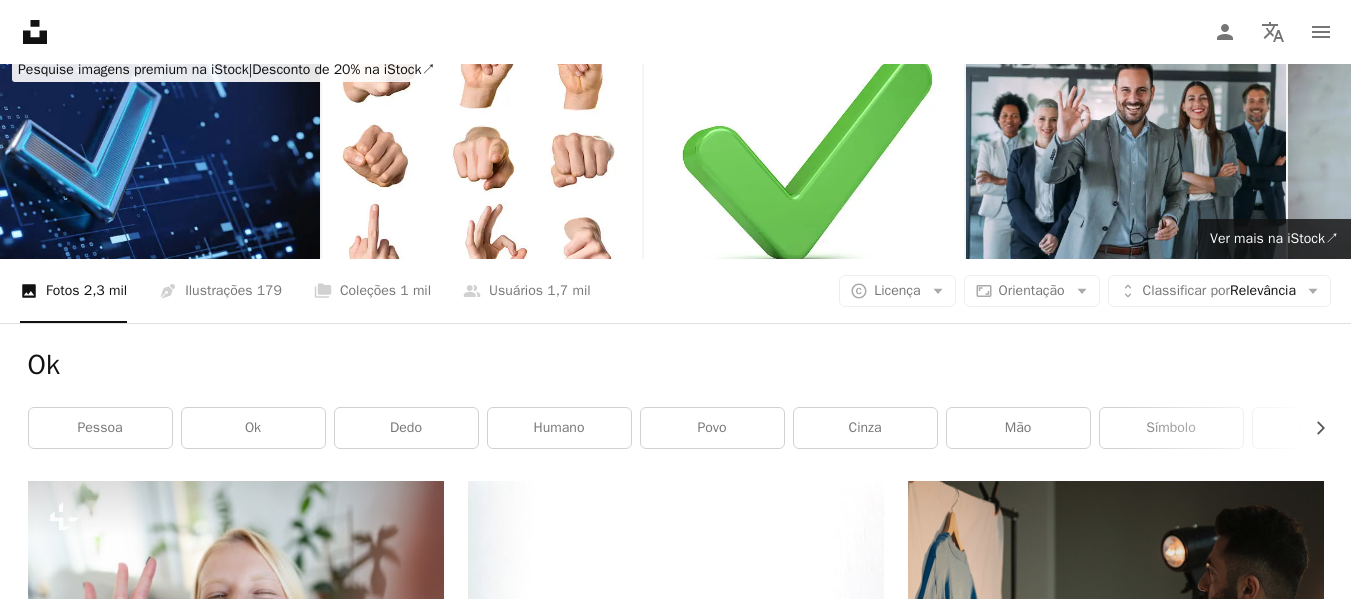 scroll, scrollTop: 0, scrollLeft: 0, axis: both 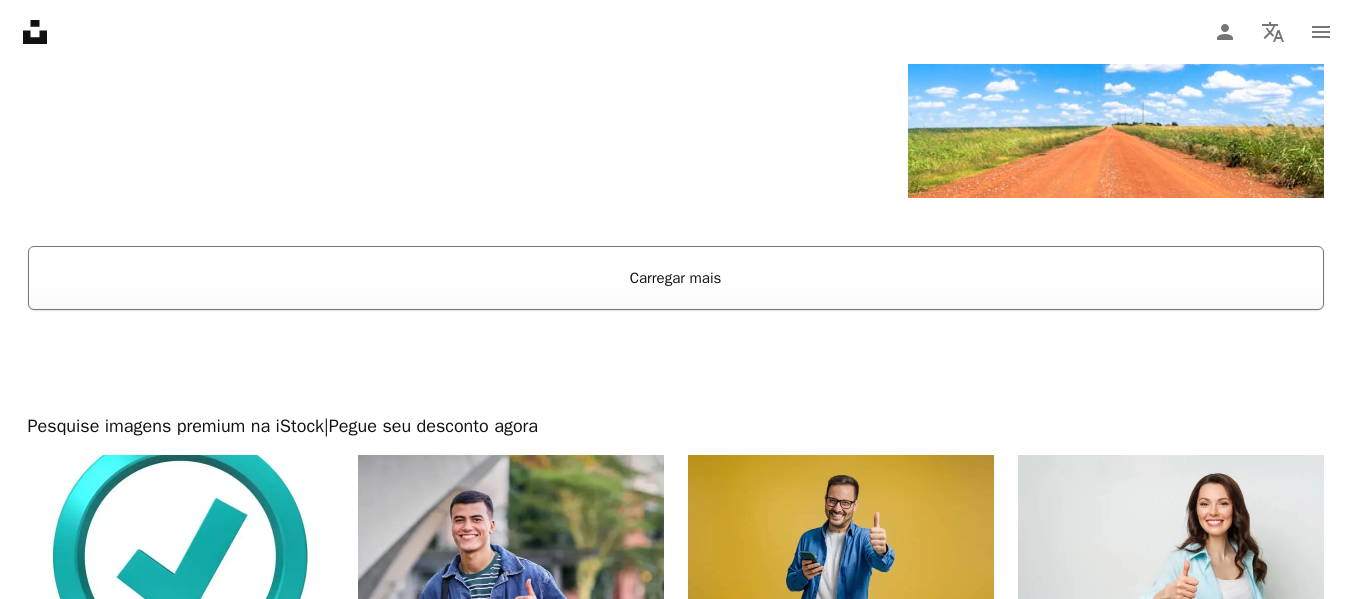 click on "Carregar mais" at bounding box center [676, 278] 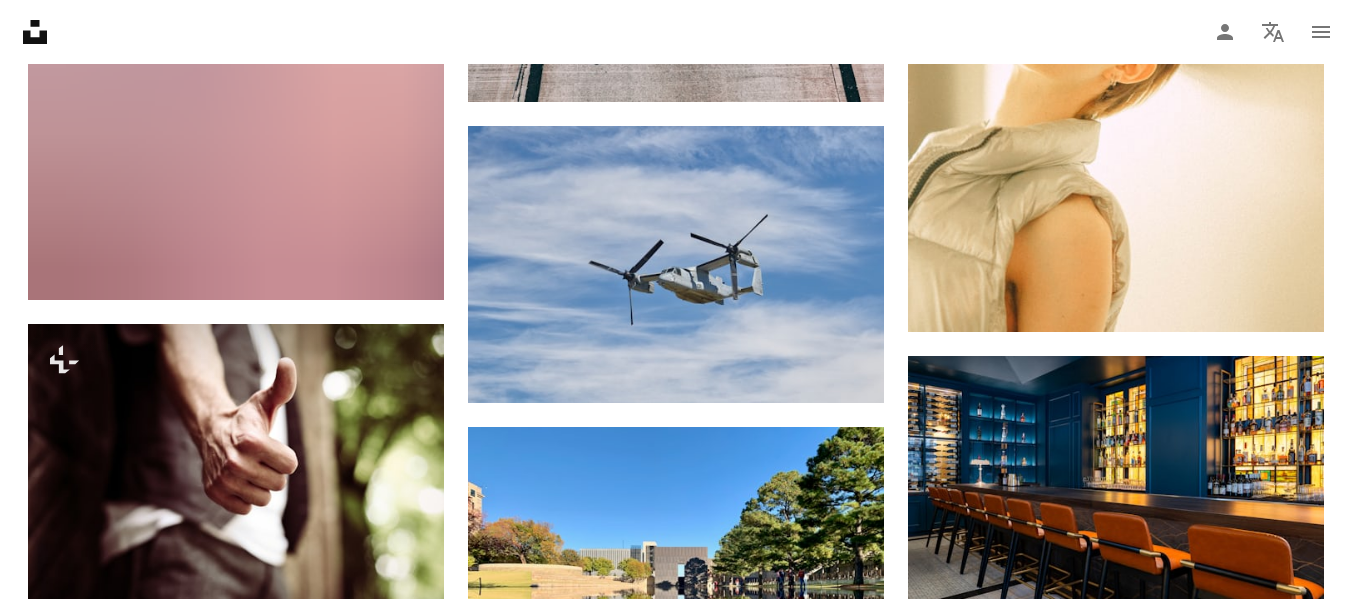scroll, scrollTop: 0, scrollLeft: 0, axis: both 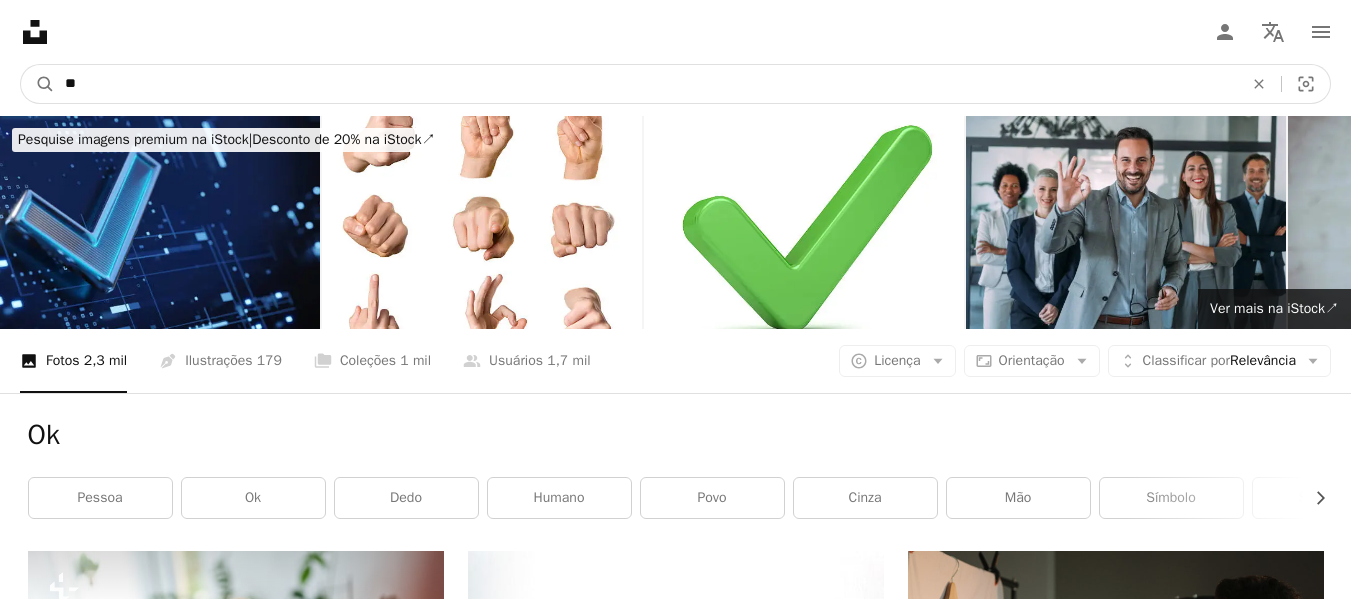 drag, startPoint x: 88, startPoint y: 78, endPoint x: -32, endPoint y: 73, distance: 120.10412 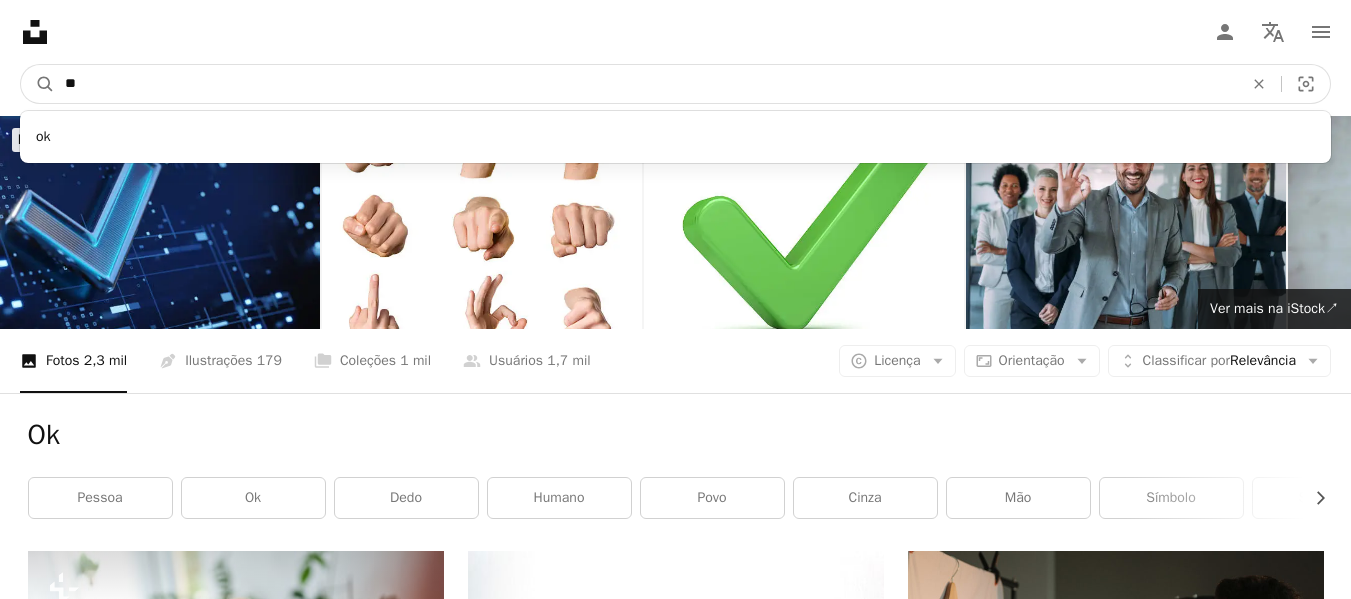 type on "*" 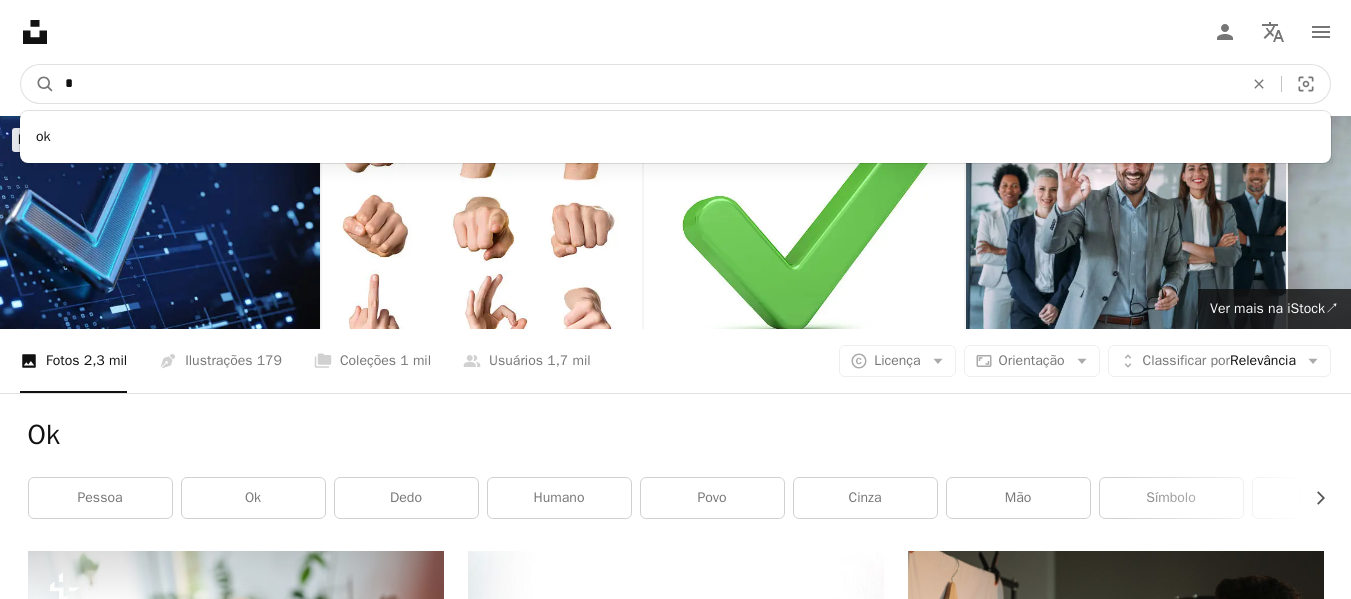 click on "A magnifying glass" at bounding box center [38, 84] 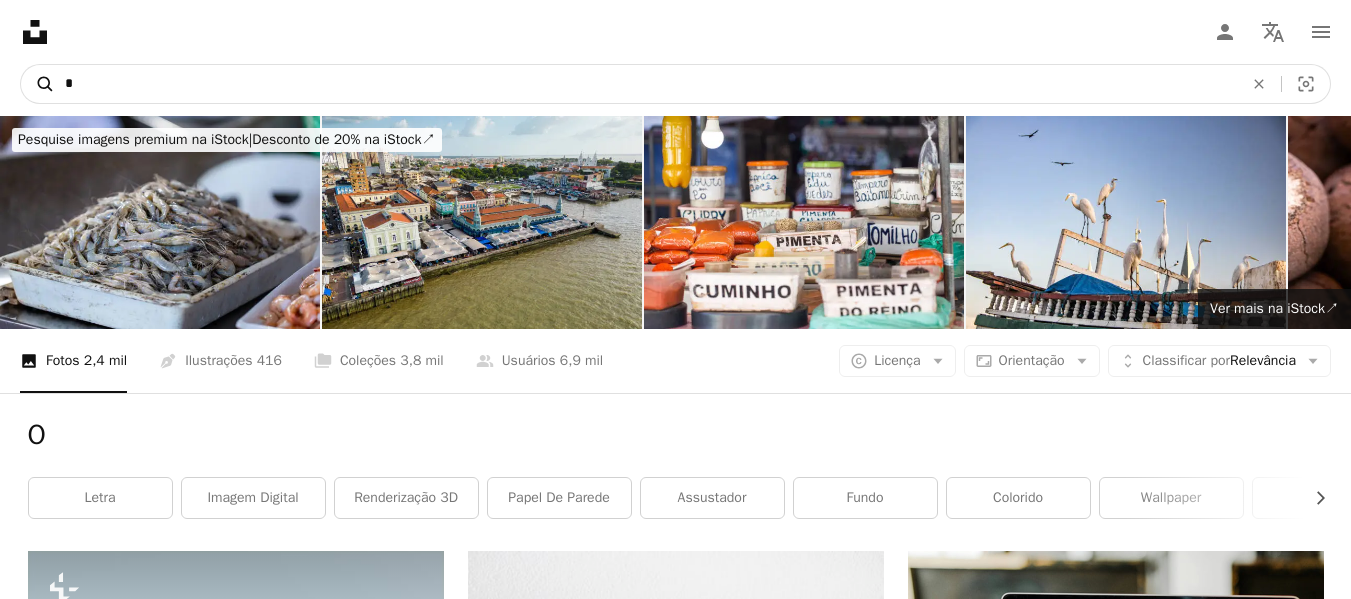 drag, startPoint x: 79, startPoint y: 74, endPoint x: 47, endPoint y: 75, distance: 32.01562 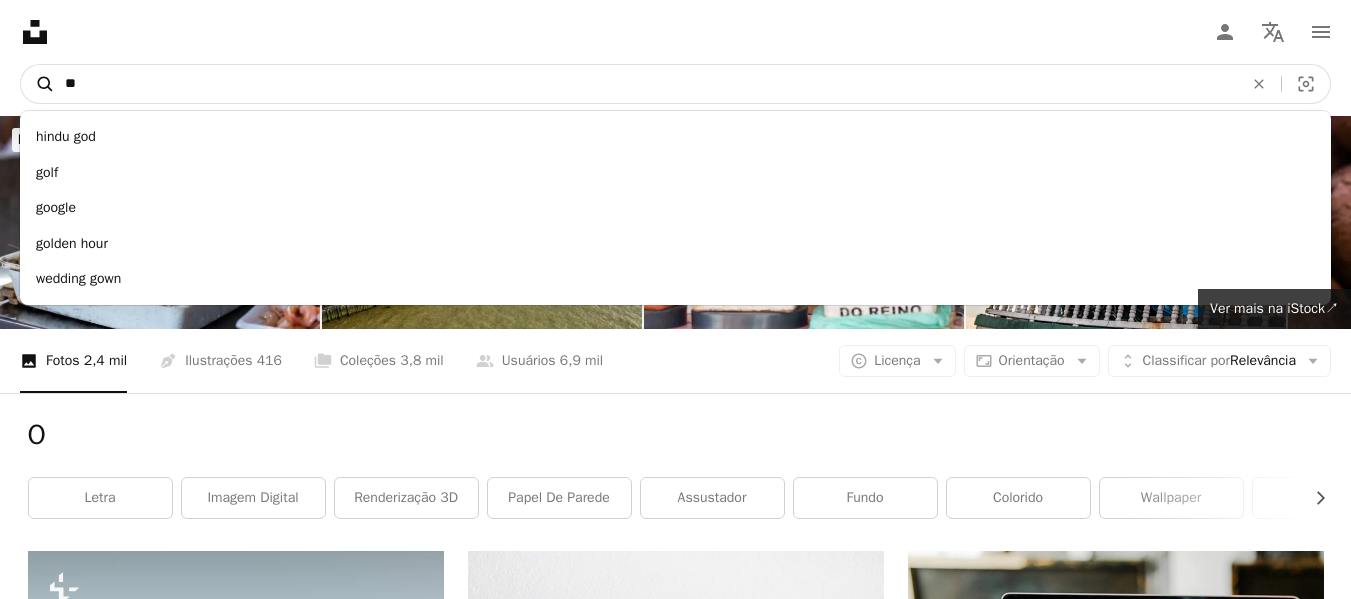 type on "**" 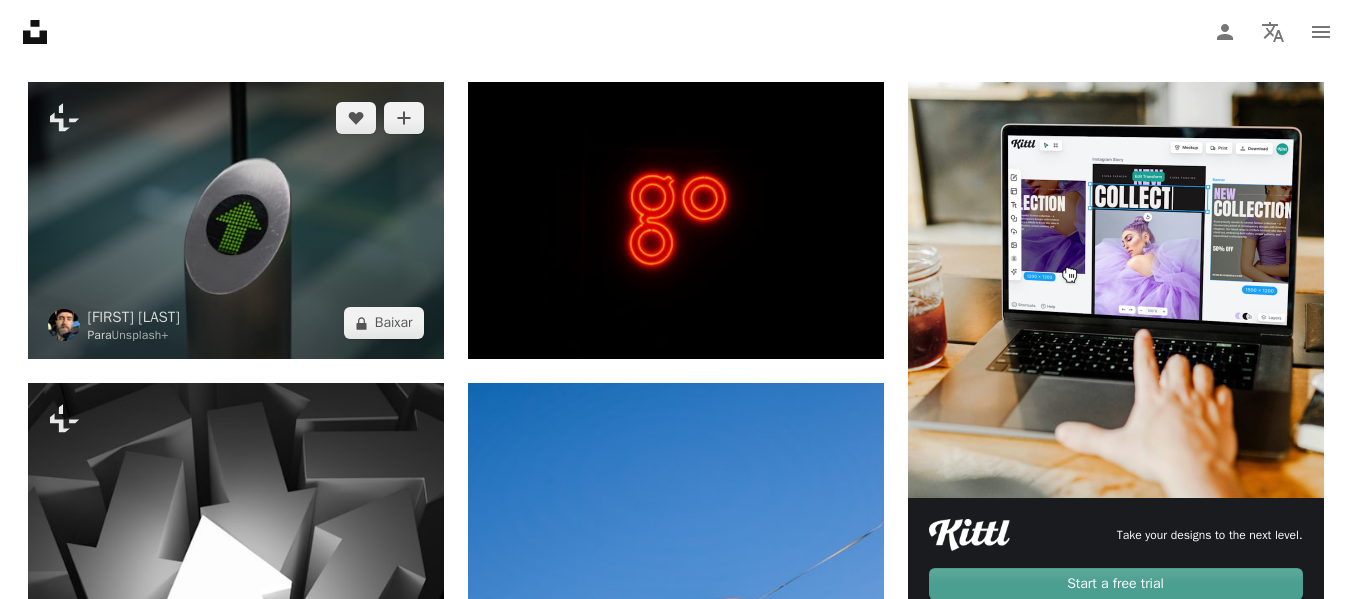 scroll, scrollTop: 461, scrollLeft: 0, axis: vertical 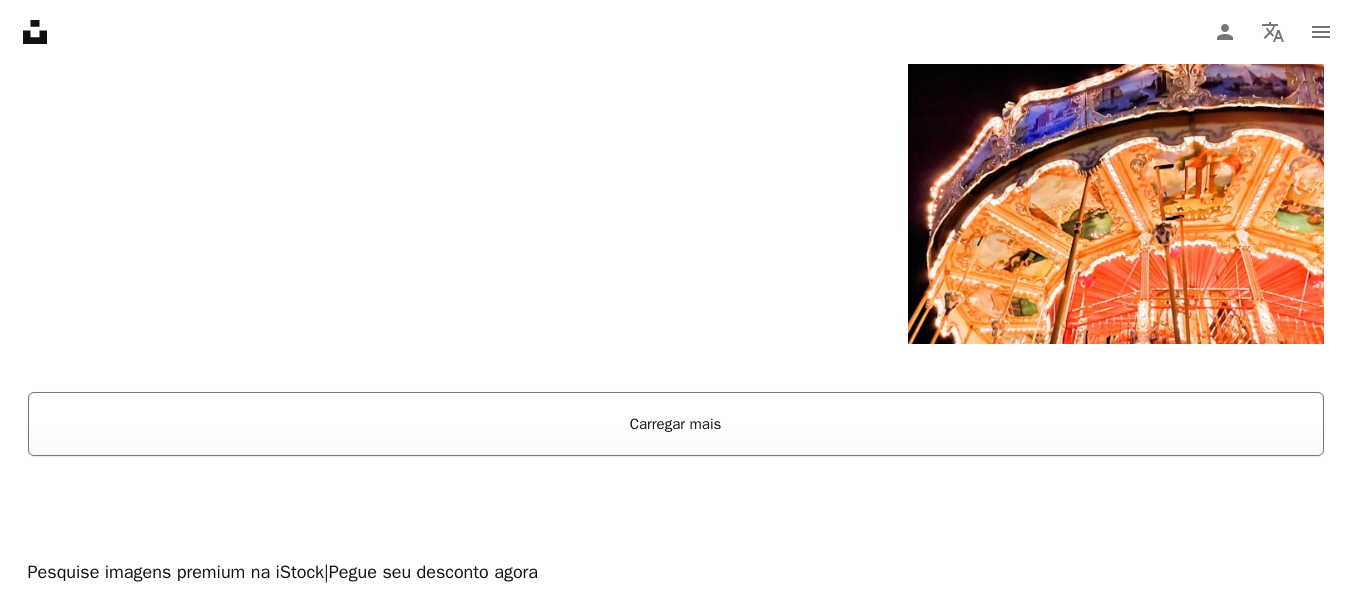 click on "Carregar mais" at bounding box center (676, 424) 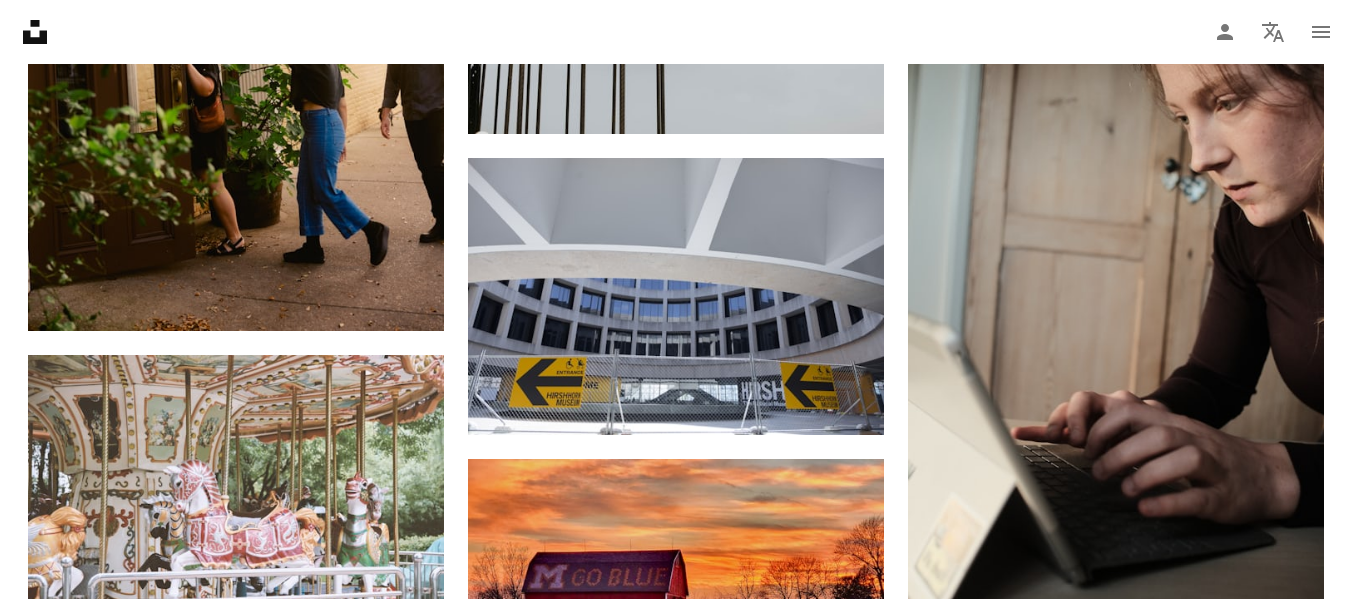 scroll, scrollTop: 7755, scrollLeft: 0, axis: vertical 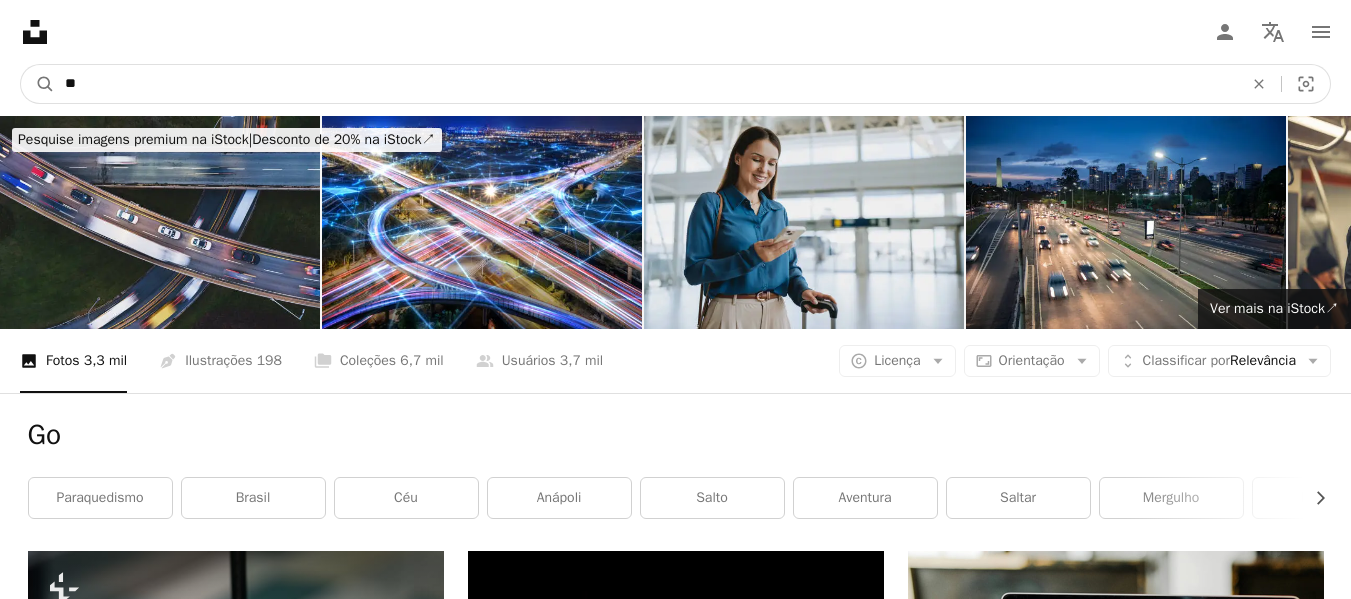 drag, startPoint x: 98, startPoint y: 81, endPoint x: -46, endPoint y: 74, distance: 144.17004 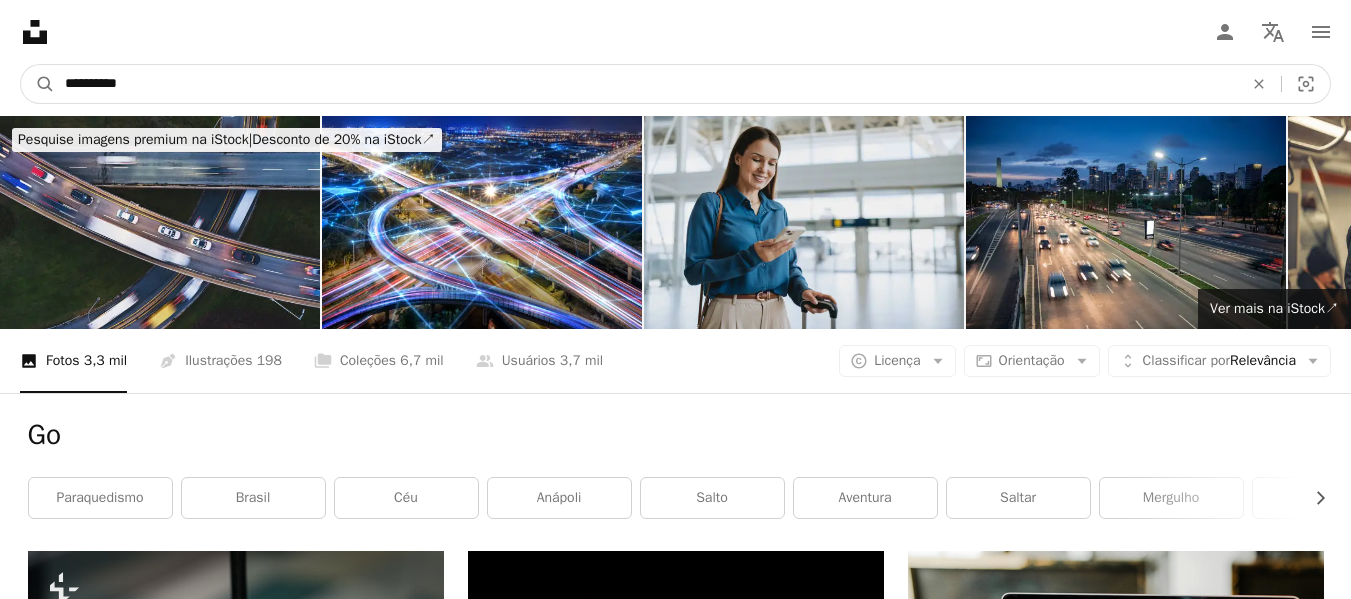 type on "**********" 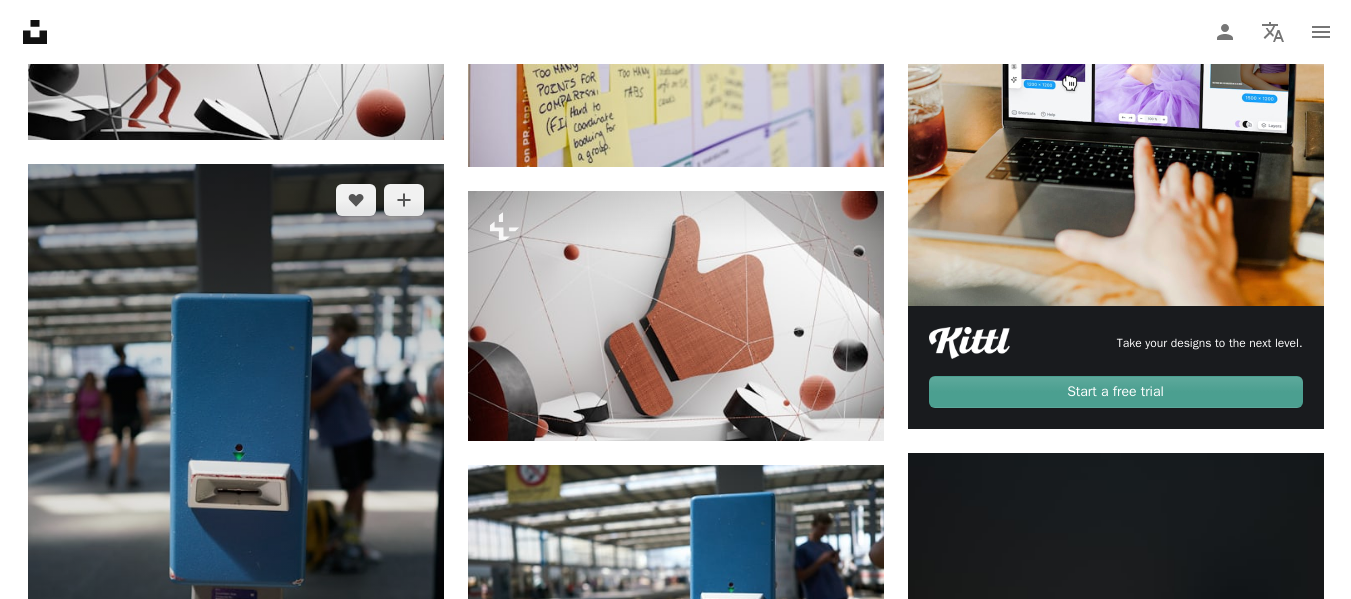 scroll, scrollTop: 900, scrollLeft: 0, axis: vertical 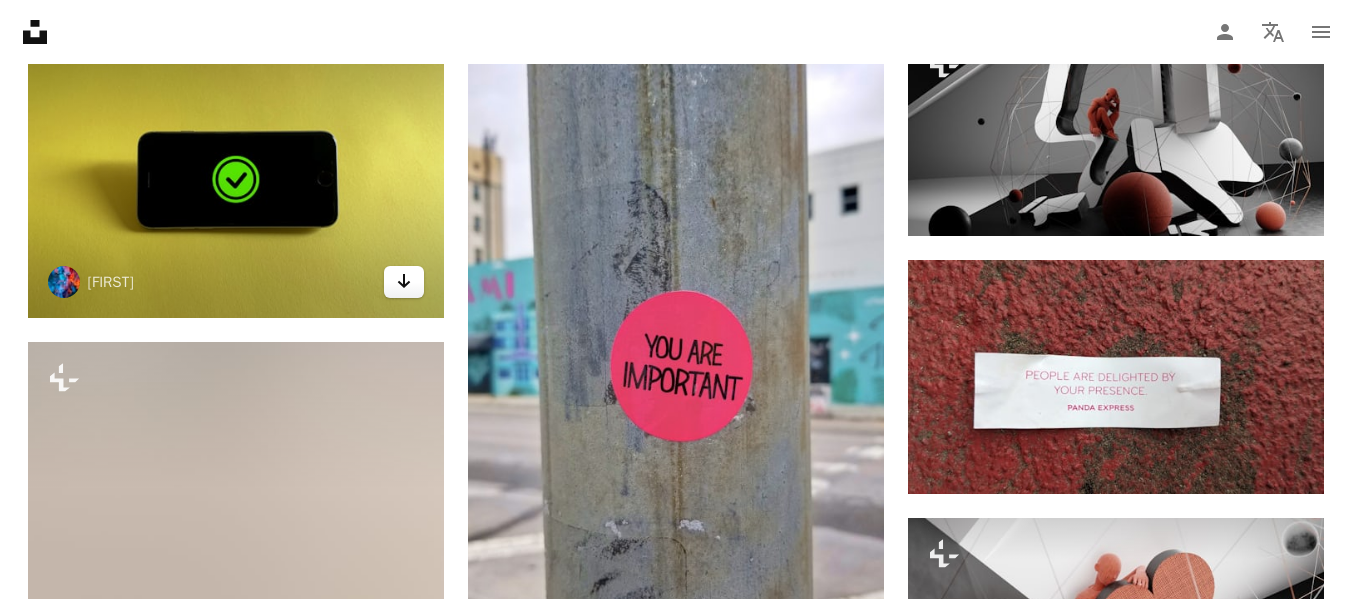 click on "Arrow pointing down" 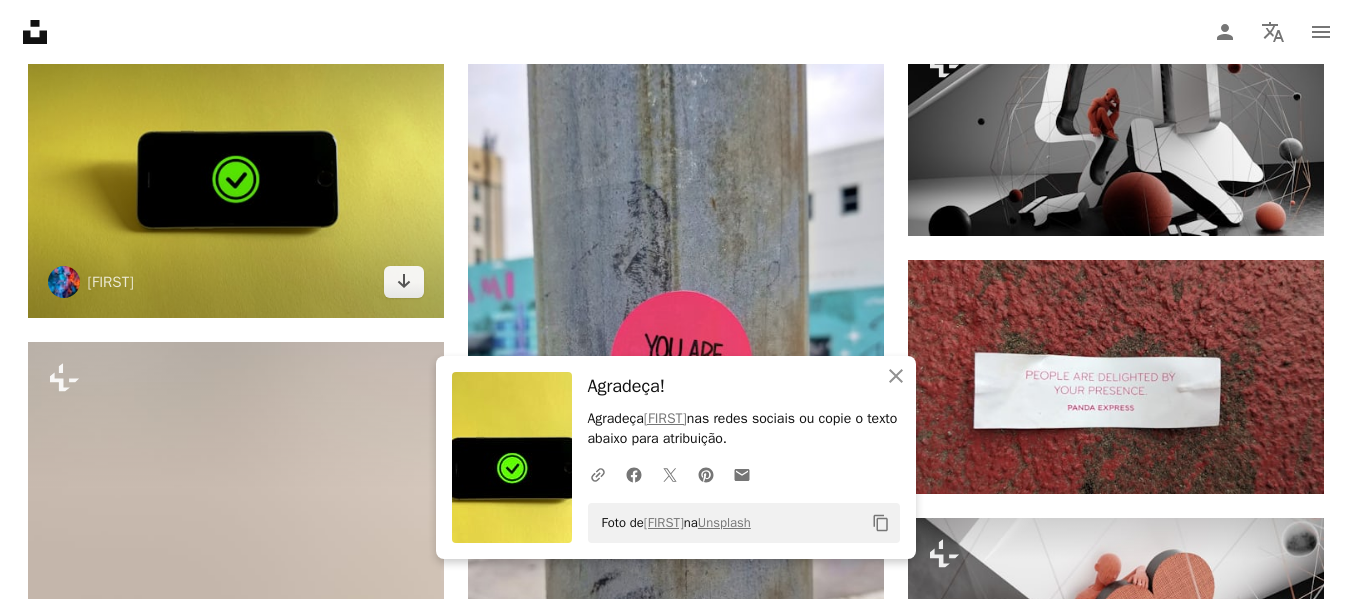 click at bounding box center [236, 162] 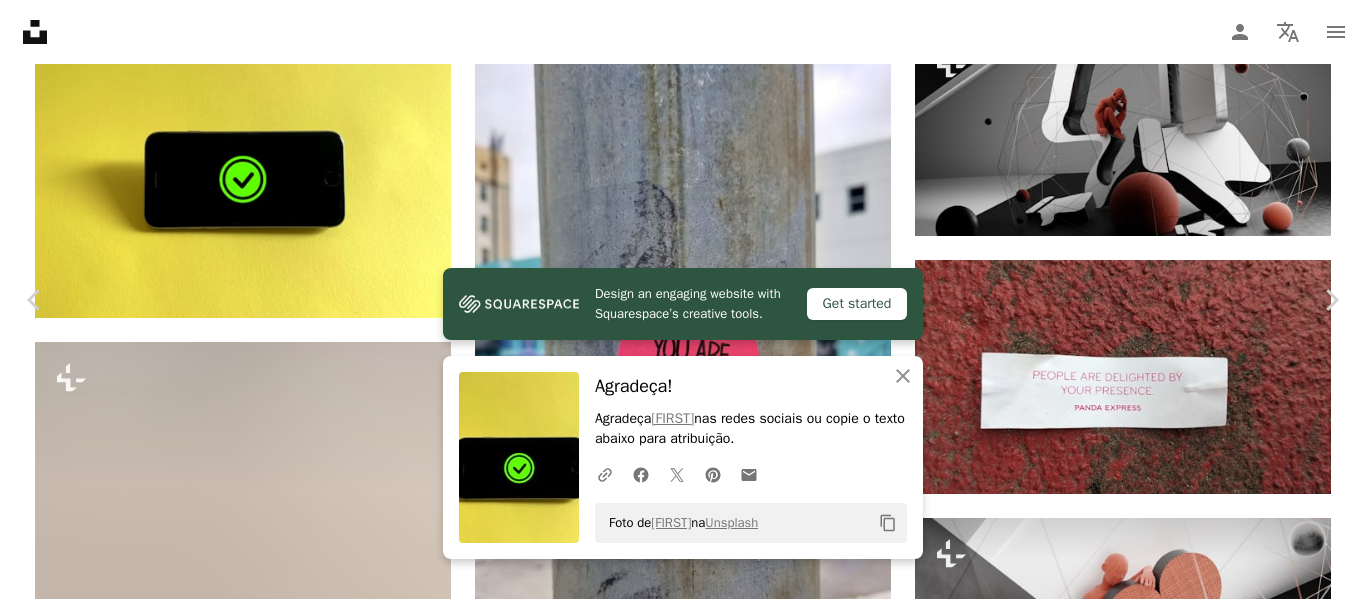 click at bounding box center (676, 30017) 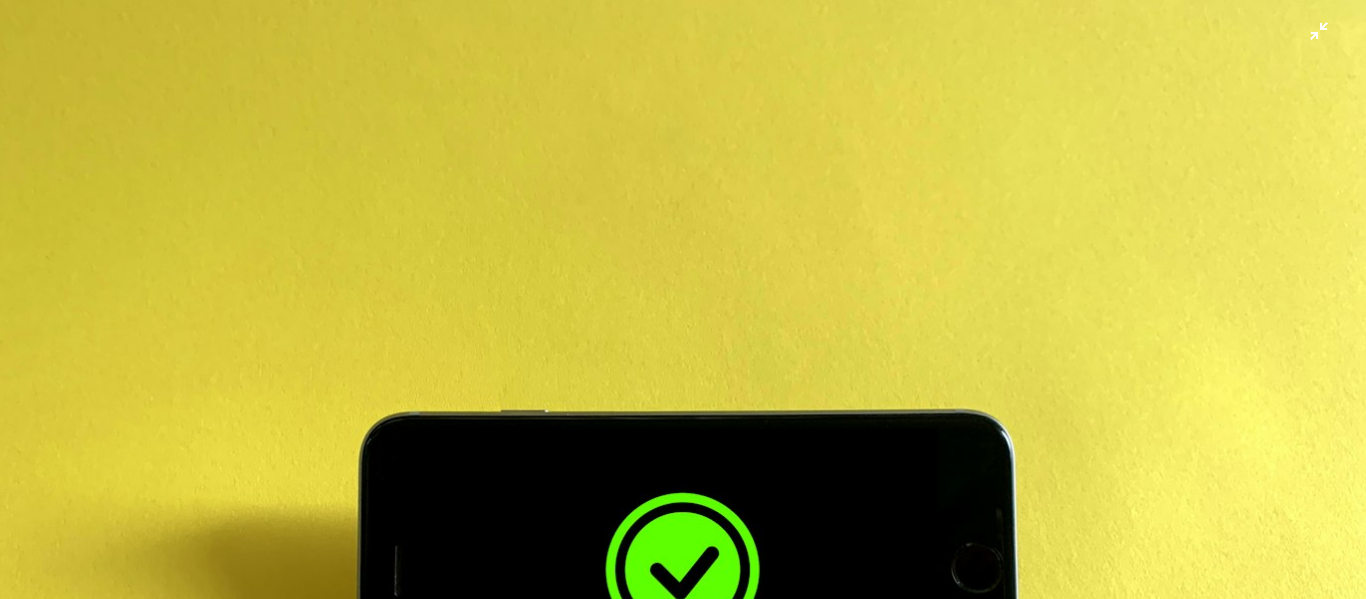 scroll, scrollTop: 203, scrollLeft: 0, axis: vertical 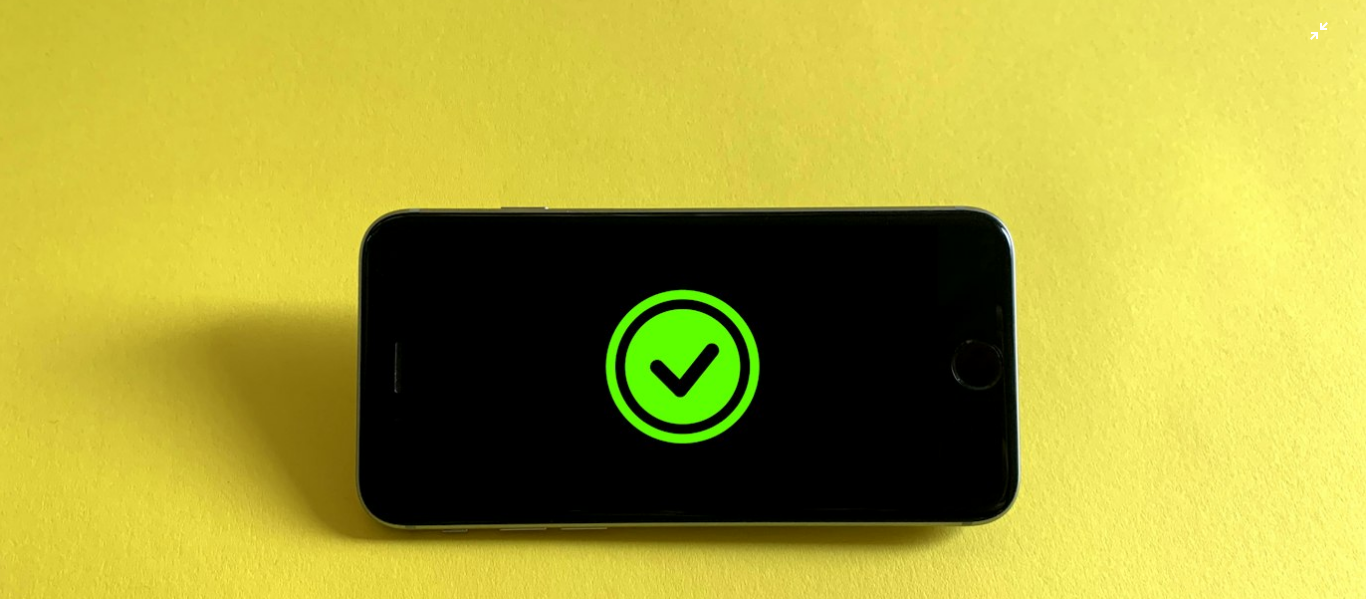 click at bounding box center (683, 309) 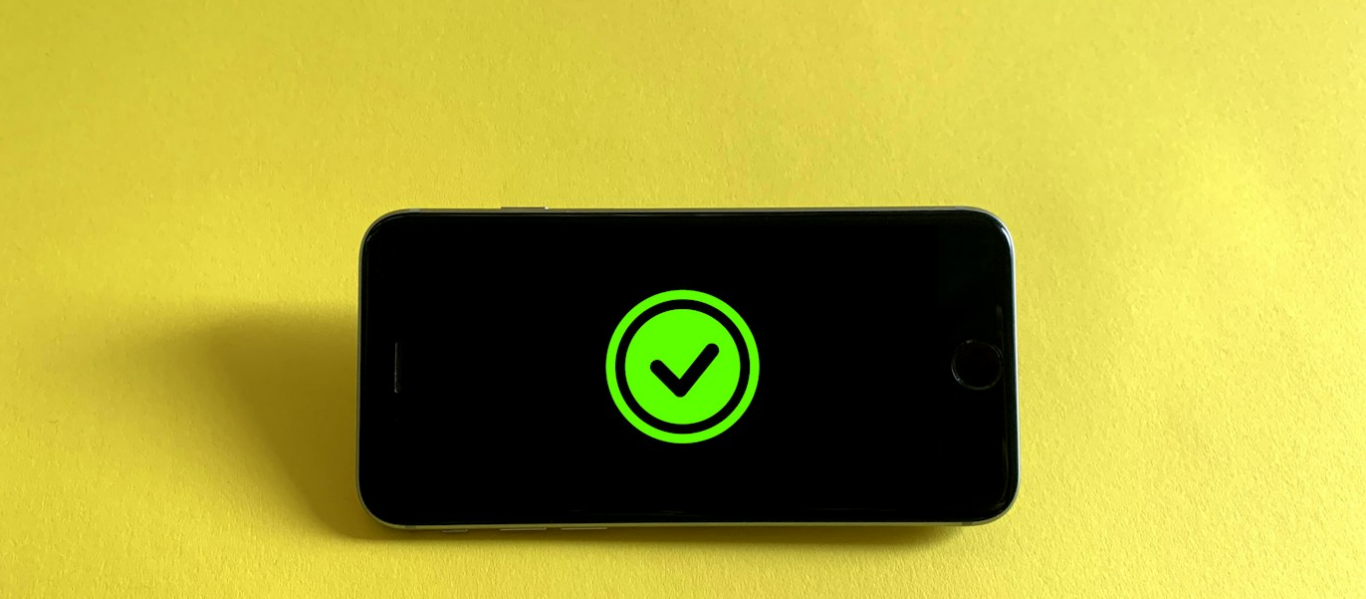 scroll, scrollTop: 70, scrollLeft: 0, axis: vertical 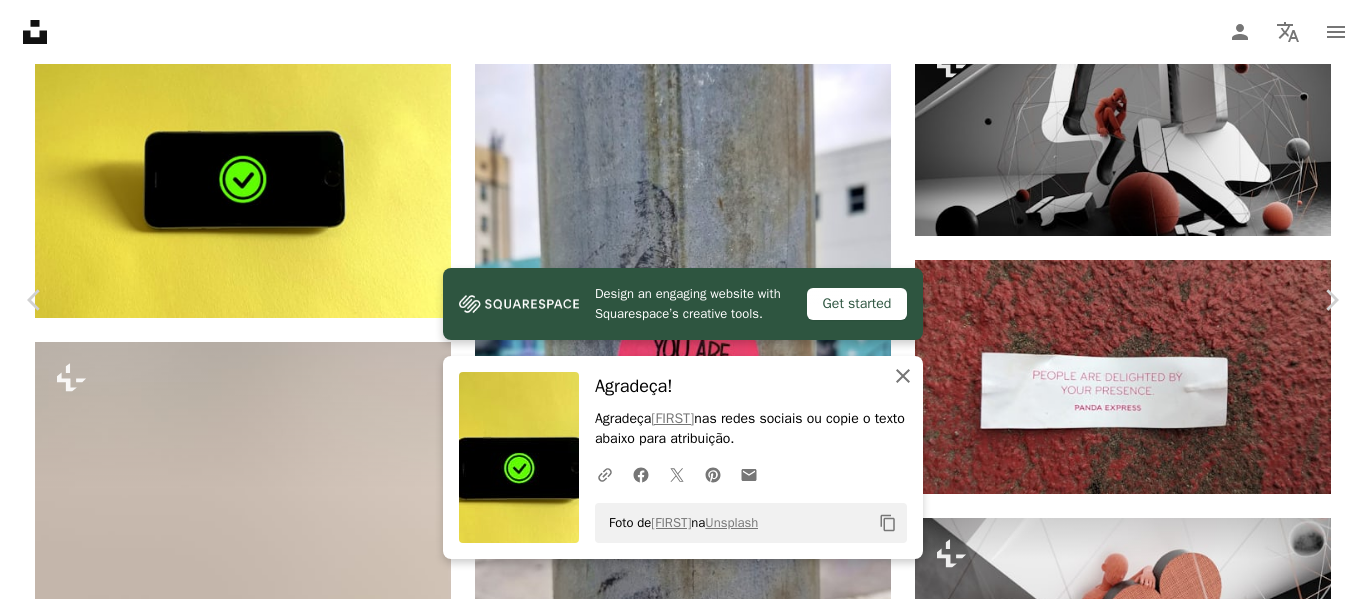 click 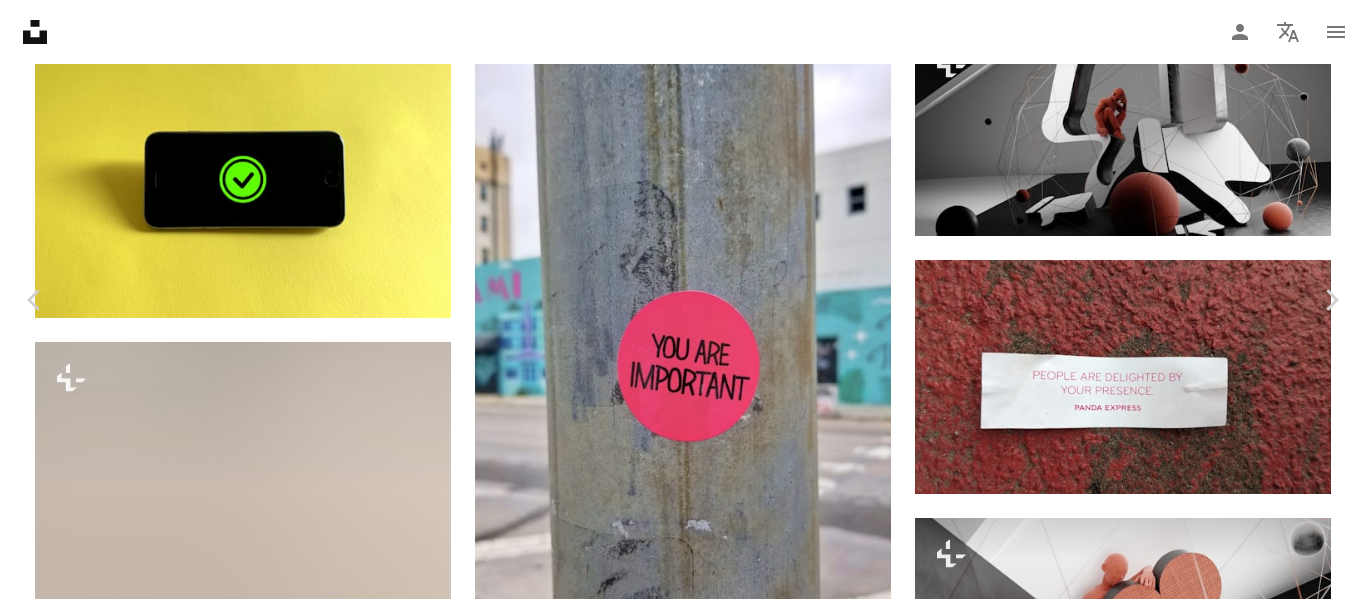 scroll, scrollTop: 6257, scrollLeft: 0, axis: vertical 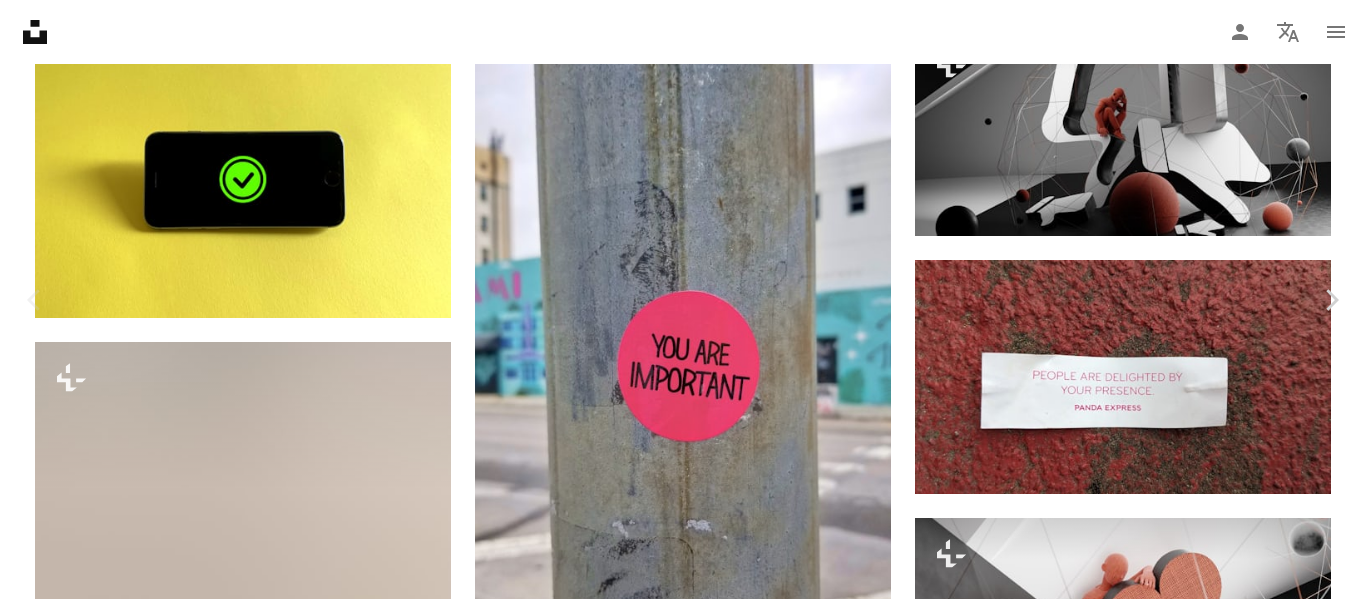 click at bounding box center [676, 29827] 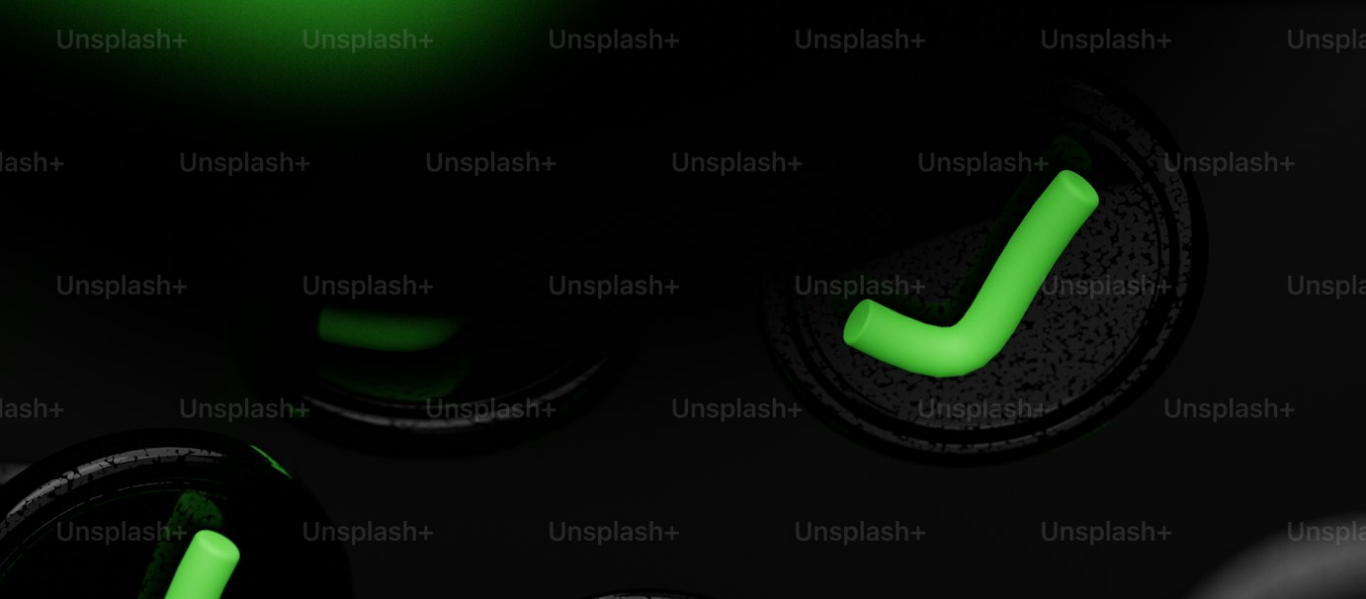 scroll, scrollTop: 504, scrollLeft: 0, axis: vertical 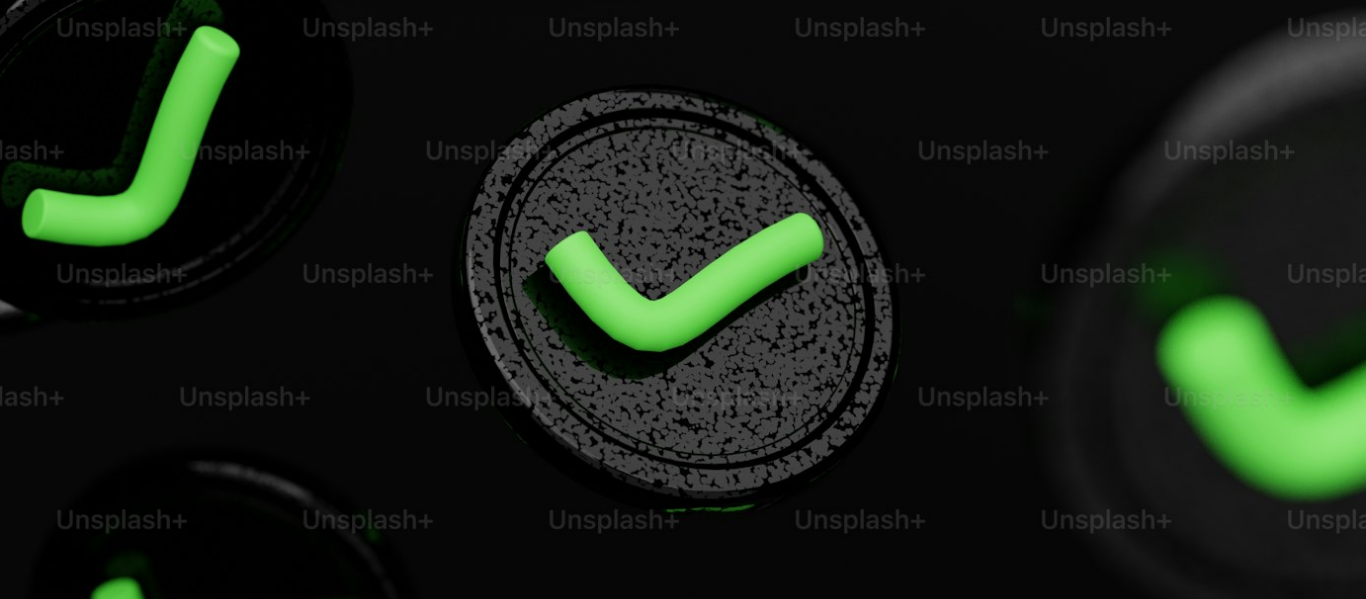 drag, startPoint x: 790, startPoint y: 158, endPoint x: 1301, endPoint y: 29, distance: 527.0313 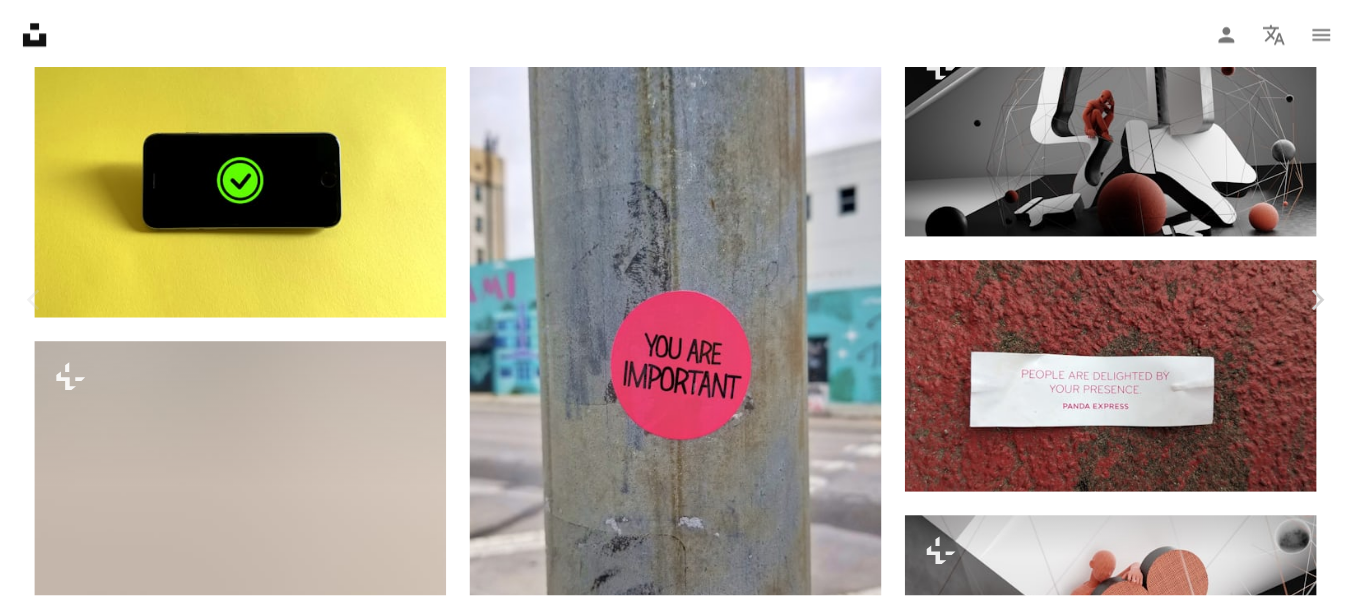 scroll, scrollTop: 4319, scrollLeft: 0, axis: vertical 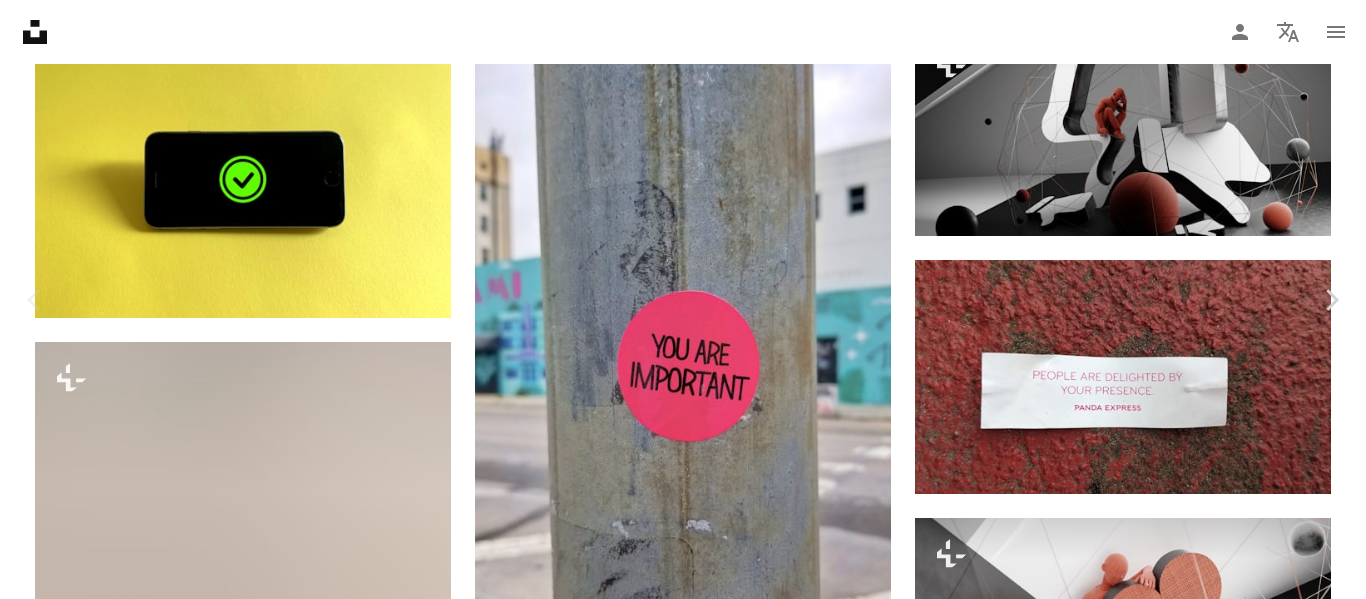 click on "An X shape Chevron left Chevron right [FIRST] [LAST] Para Unsplash+ A heart A plus sign A lock Baixar Zoom in A forward-right arrow Compartilhar More Actions Calendar outlined Publicada em [DD] de [MONTH] de [YYYY] Safety Com a Licença da Unsplash+ papel de parede fundo papel de parede full hd Imagens 4K papel de parede do portátil papel de parede do iphone papel de parede em tela cheia êxito protetor de tela Renderização 3D imagem digital Wallpapers prestar Fundos carrapato Papel de parede imac aprovado histórico de sucesso Imagens gratuitas Desta série Chevron right Plus sign for Unsplash+ Plus sign for Unsplash+ Plus sign for Unsplash+ Plus sign for Unsplash+ Plus sign for Unsplash+ Plus sign for Unsplash+ Plus sign for Unsplash+ Plus sign for Unsplash+ Plus sign for Unsplash+ Plus sign for Unsplash+ Imagens relacionadas Plus sign for Unsplash+ A heart A plus sign [FIRST] [LAST] Para Unsplash+ A lock Baixar Plus sign for Unsplash+ A heart A plus sign A. C. Para Unsplash+ A lock Baixar Plus sign for Unsplash+ A heart" at bounding box center [683, 29938] 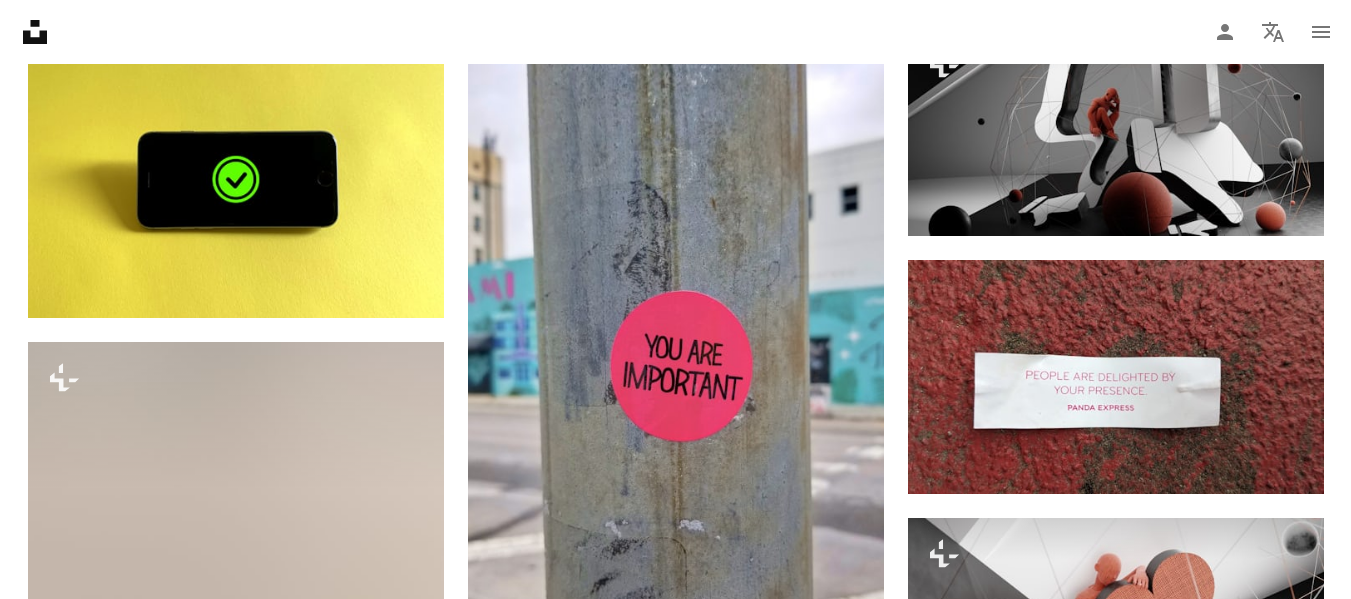 scroll, scrollTop: 2860, scrollLeft: 0, axis: vertical 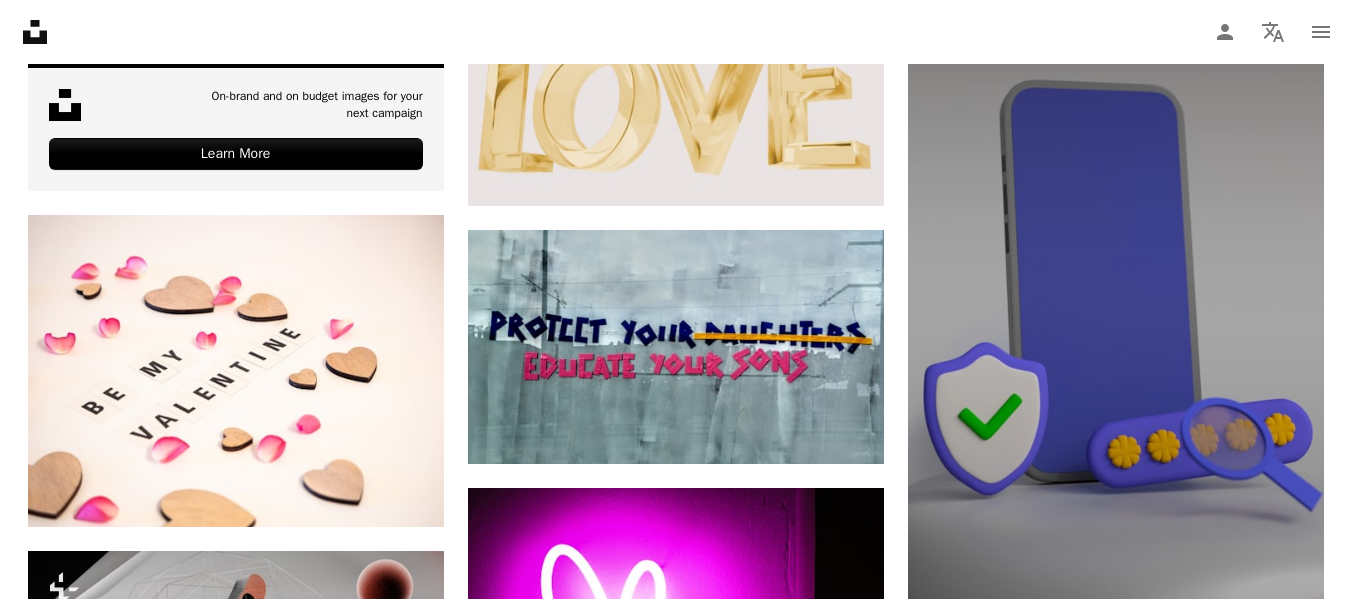 click at bounding box center [1116, 308] 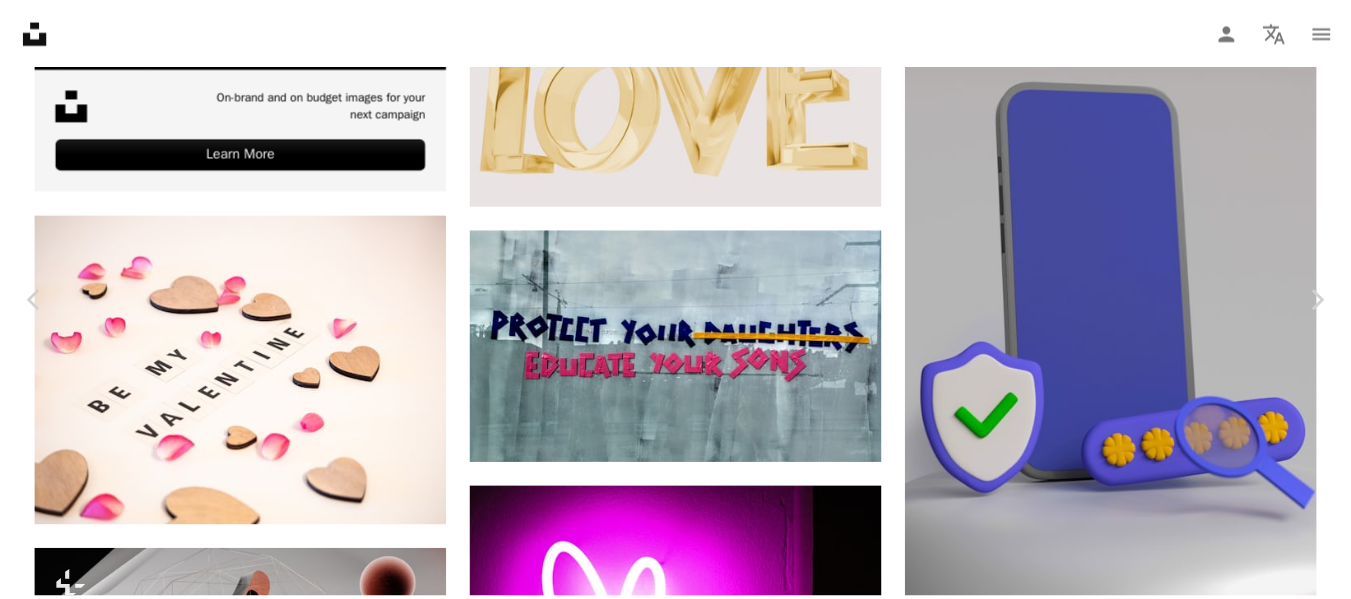 scroll, scrollTop: 3400, scrollLeft: 0, axis: vertical 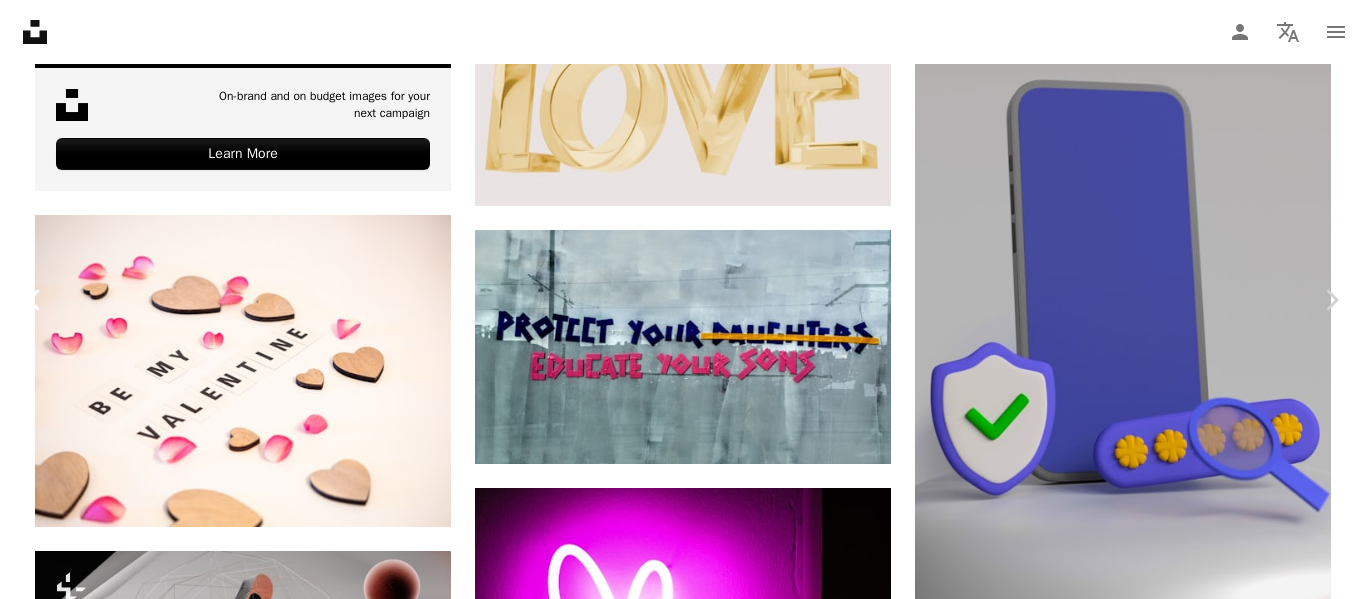 click on "Chevron left" at bounding box center [35, 300] 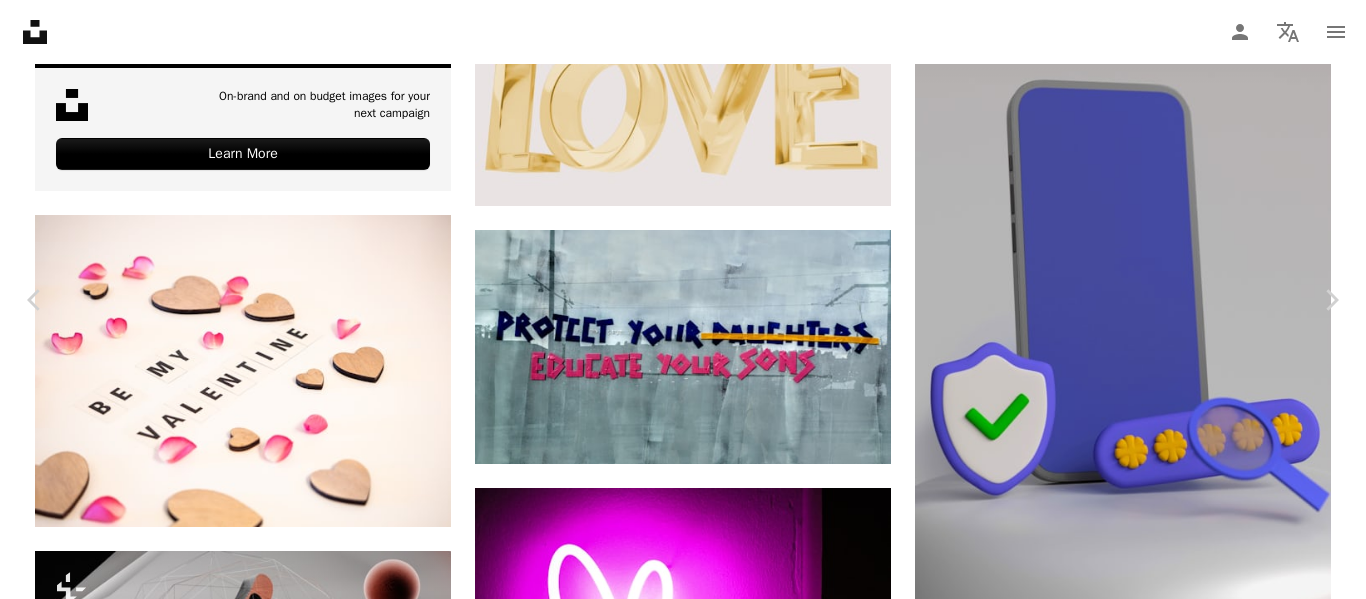 click on "An X shape Chevron left Chevron right [NAME] [LAST] Para  Unsplash+ A heart A plus sign A lock Baixar Zoom in A forward-right arrow Compartilhar More Actions Calendar outlined Publicada em  [DAY] de [MONTH] de [YEAR] Safety Com a  Licença da Unsplash+ papel de parede fundo dados segurança Renderização 3D imagem digital segurança Wallpapers data center análise de dados prestar Fundos base de dados segredo liquidificador seguro sistema de segurança liquidificador 3d Segurança em primeiro lugar Fotos de stock gratuitas Desta série Plus sign for Unsplash+ Plus sign for Unsplash+ Plus sign for Unsplash+ Imagens relacionadas Plus sign for Unsplash+ A heart A plus sign [NAME] [LAST] Para  Unsplash+ A lock Baixar Plus sign for Unsplash+ A heart A plus sign [NAME] [LAST] Para  Unsplash+ A lock Baixar Plus sign for Unsplash+ A heart A plus sign [NAME] [LAST] Para  Unsplash+ A lock Baixar Plus sign for Unsplash+ A heart A plus sign [NAME] [LAST] Para  Unsplash+ A lock Baixar Plus sign for Unsplash+ A heart" at bounding box center (683, 27231) 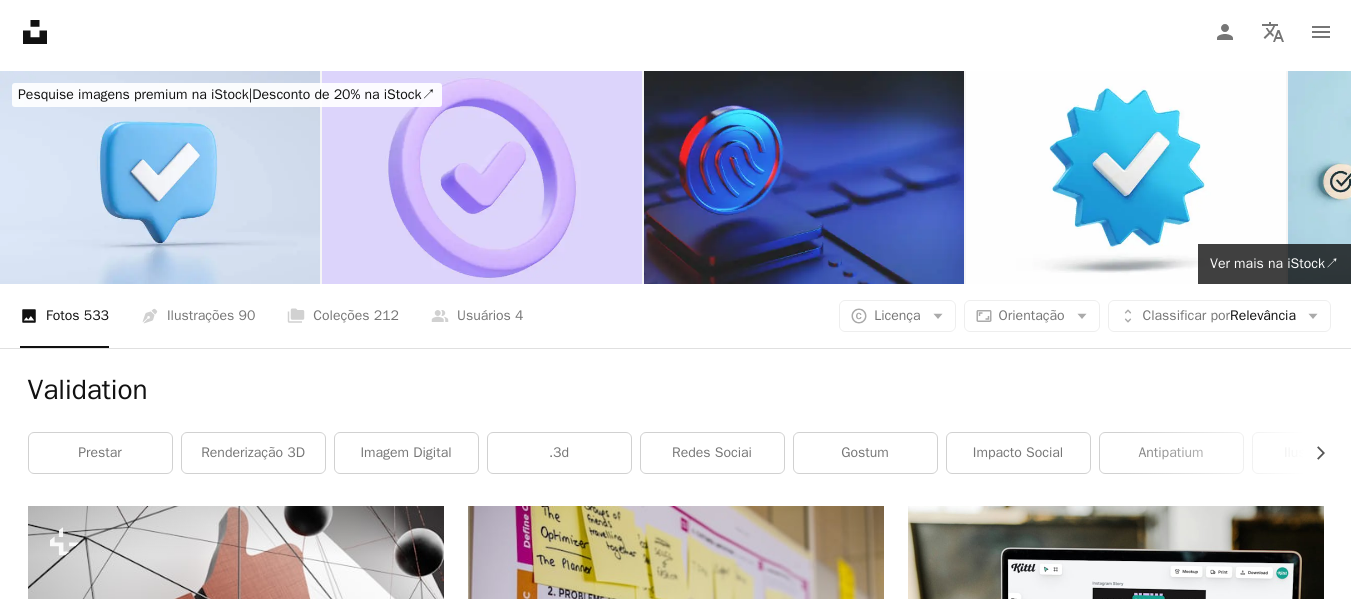 scroll, scrollTop: 0, scrollLeft: 0, axis: both 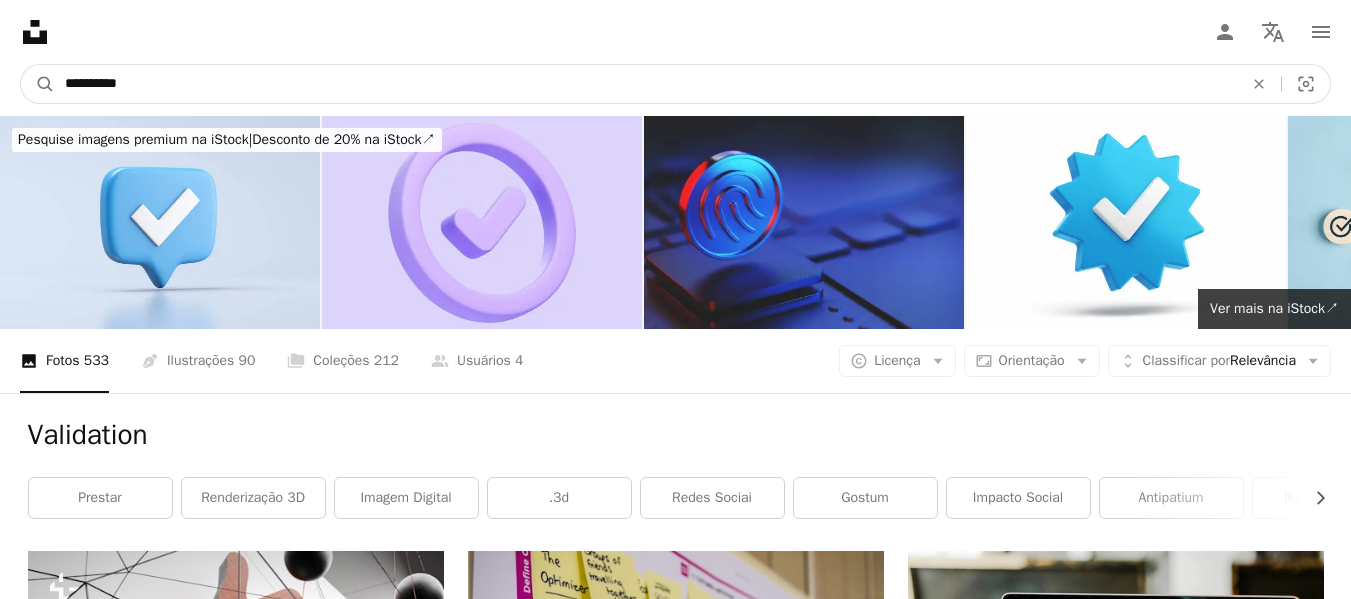 drag, startPoint x: 301, startPoint y: 87, endPoint x: -112, endPoint y: 75, distance: 413.1743 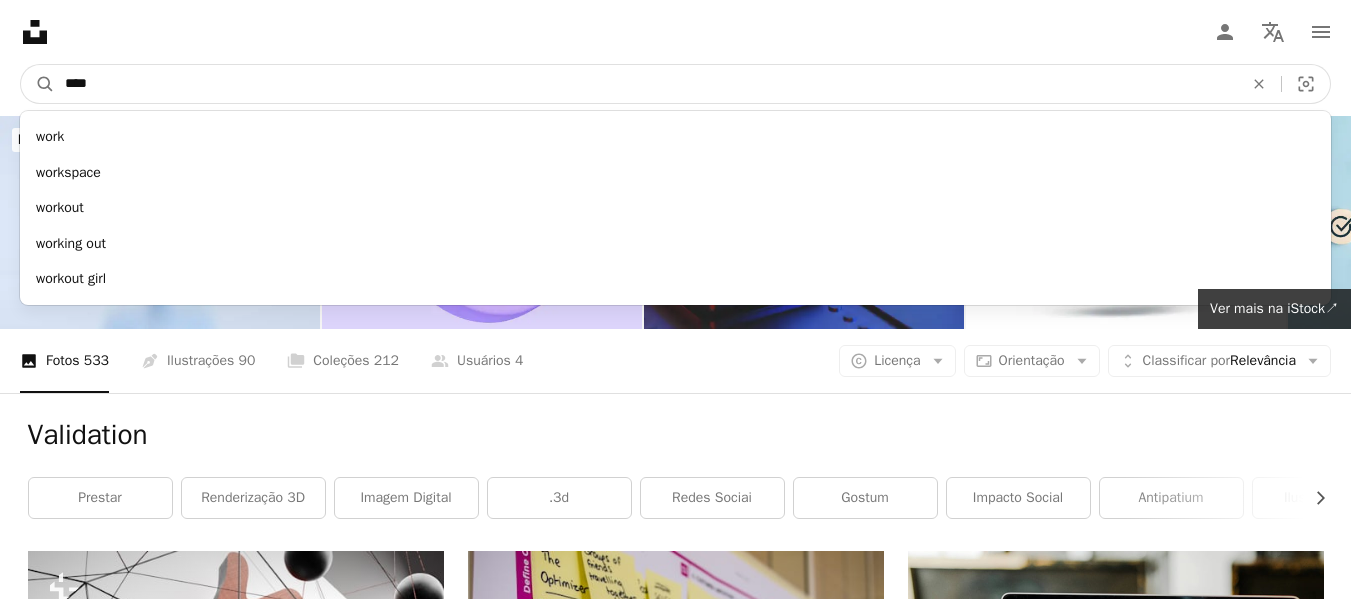 type on "****" 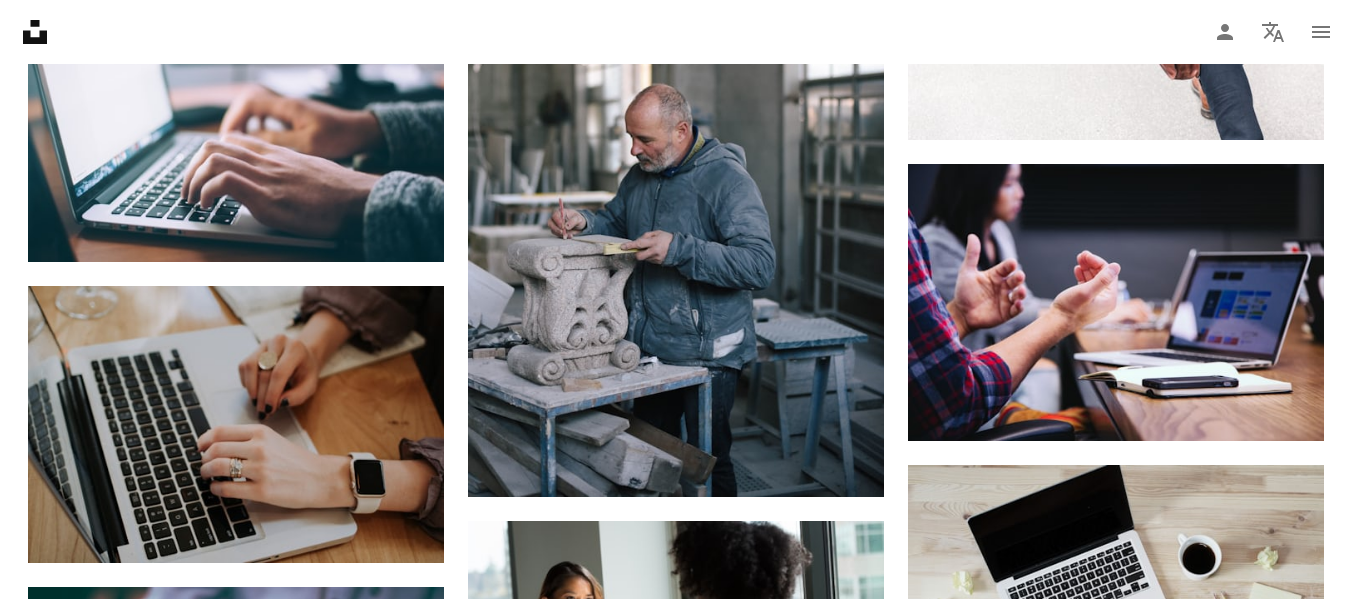 scroll, scrollTop: 2200, scrollLeft: 0, axis: vertical 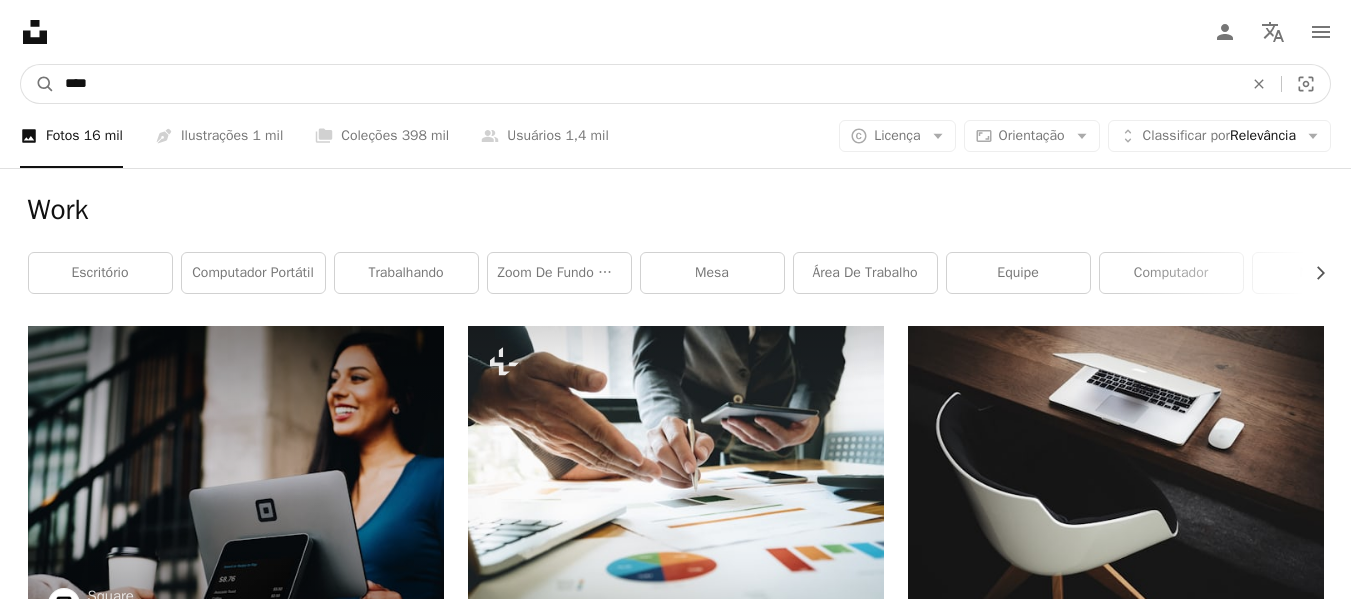 drag, startPoint x: 210, startPoint y: 72, endPoint x: 8, endPoint y: 81, distance: 202.2004 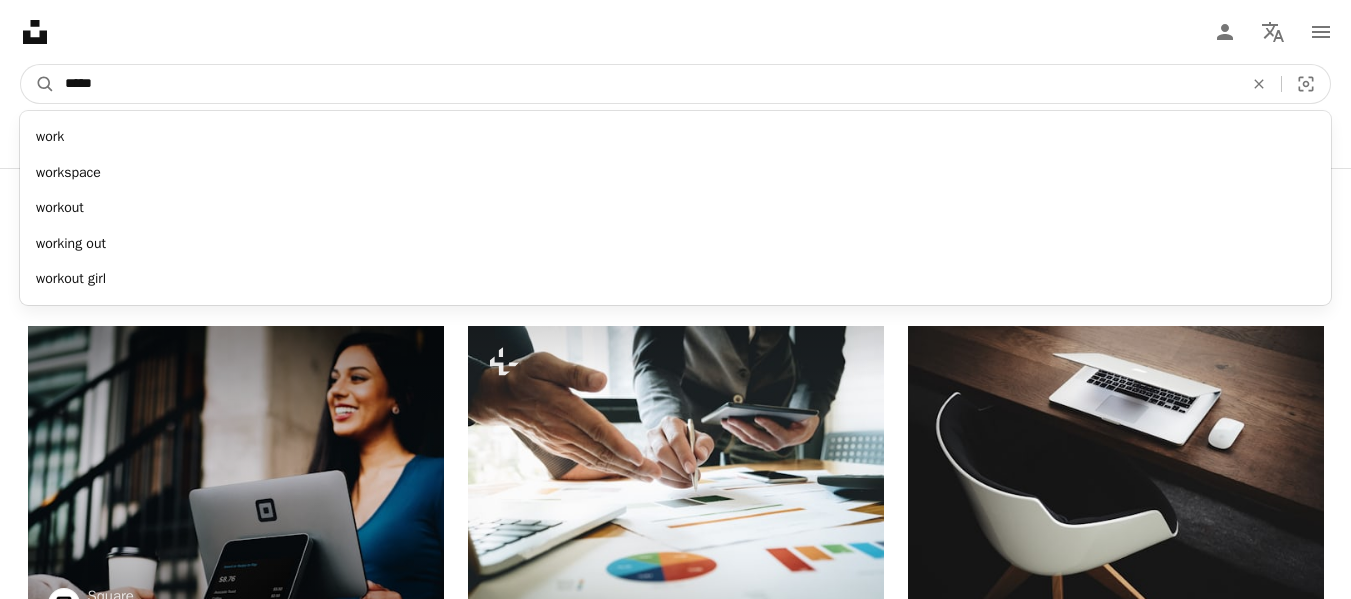 type on "*****" 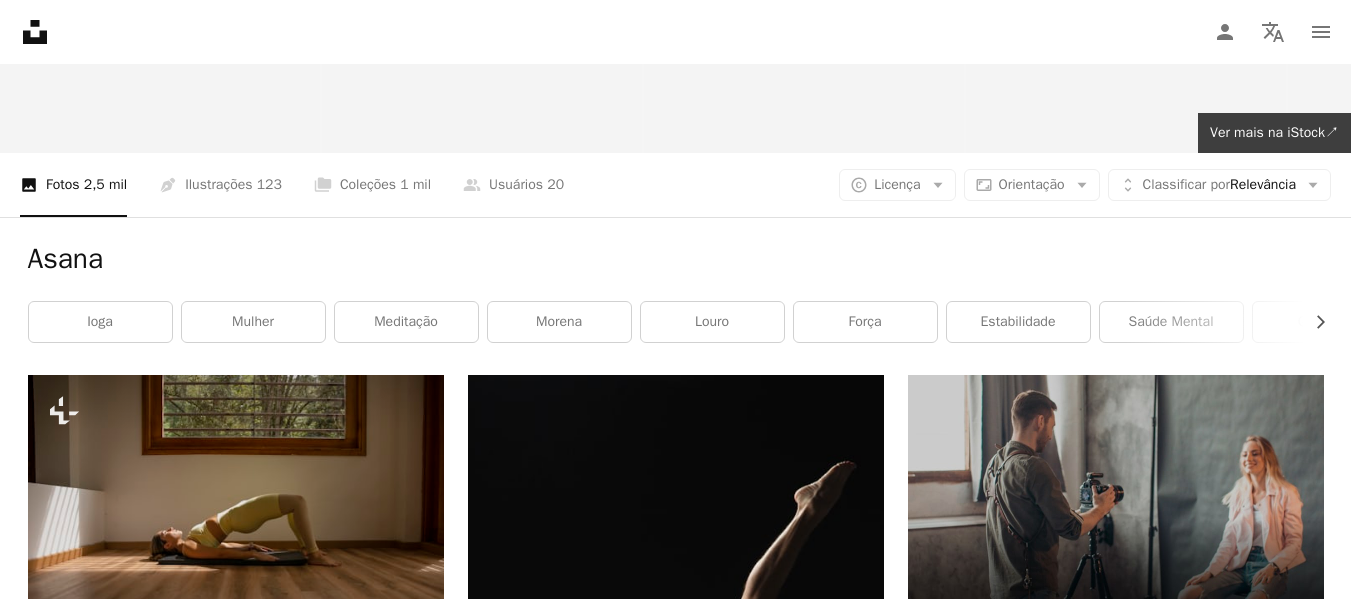 scroll, scrollTop: 700, scrollLeft: 0, axis: vertical 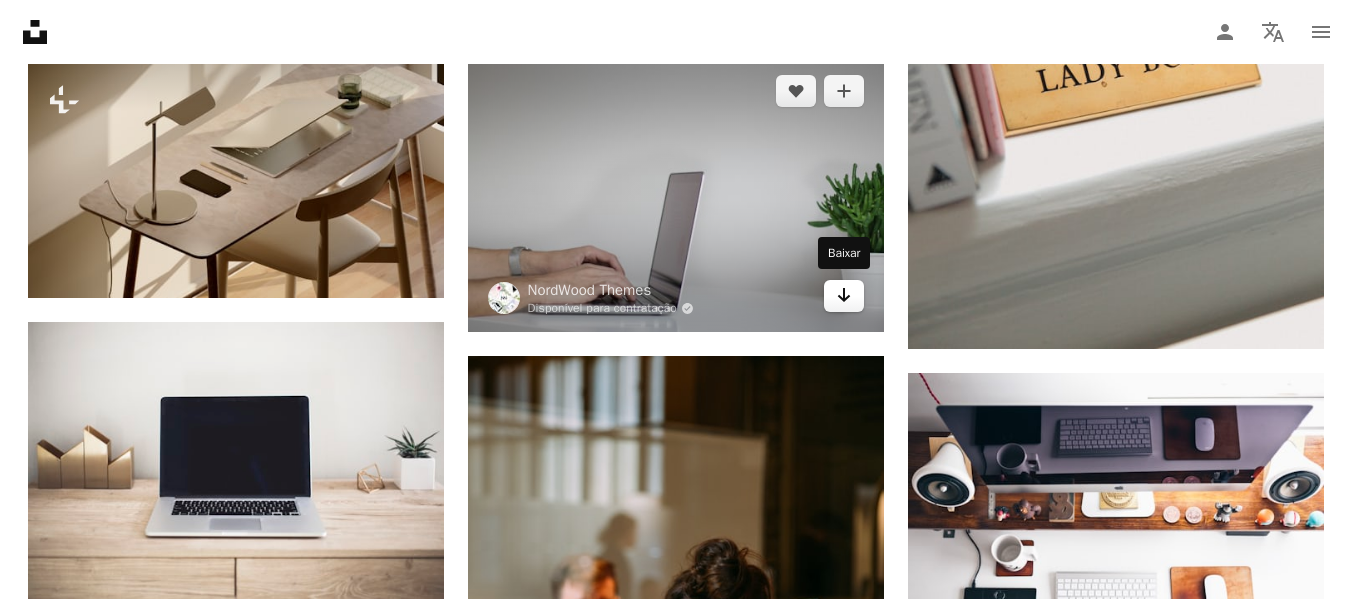 click on "Arrow pointing down" 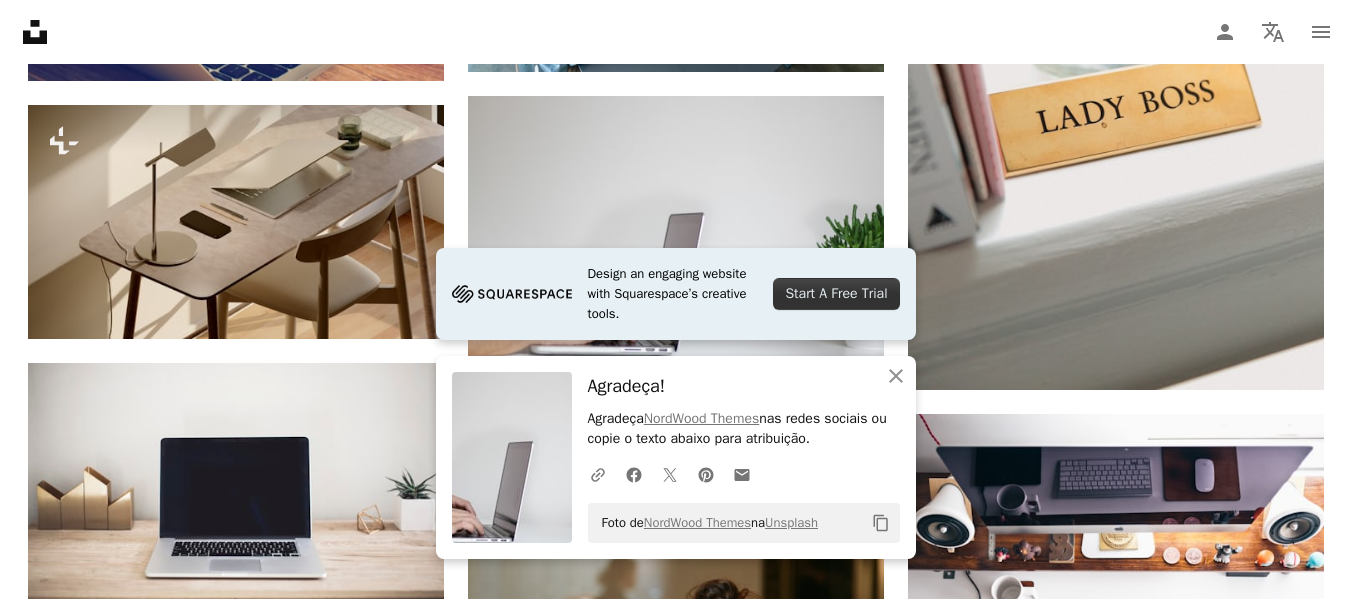 scroll, scrollTop: 21940, scrollLeft: 0, axis: vertical 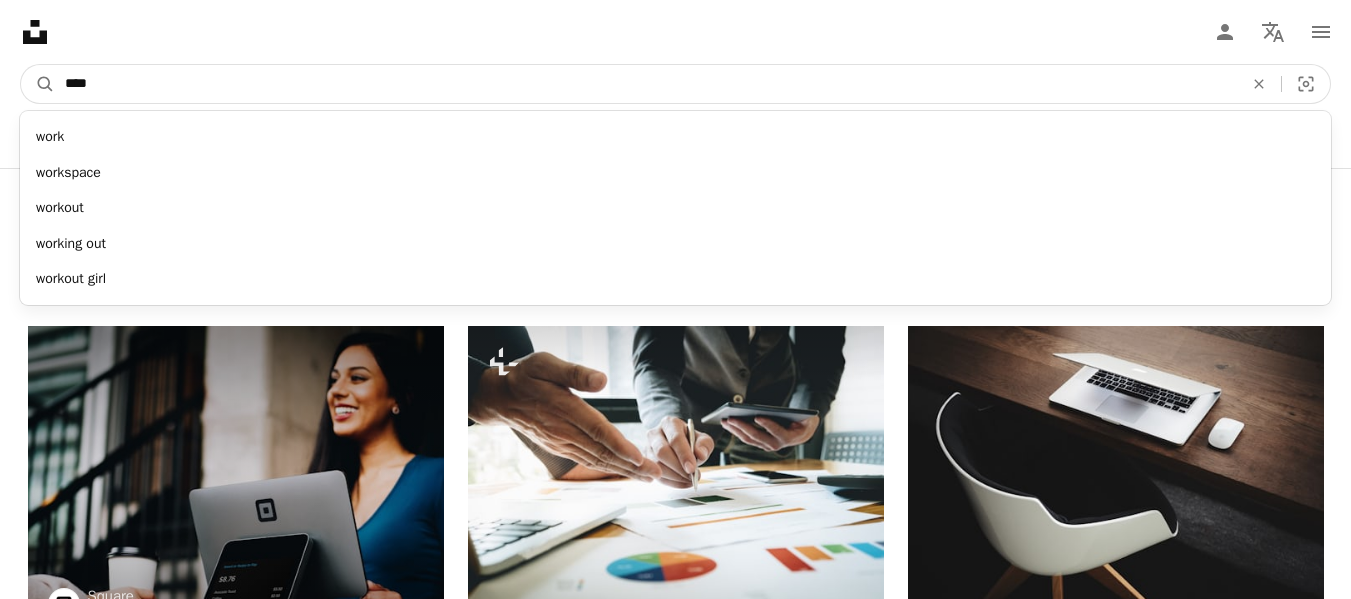 drag, startPoint x: 260, startPoint y: 98, endPoint x: -83, endPoint y: 89, distance: 343.11804 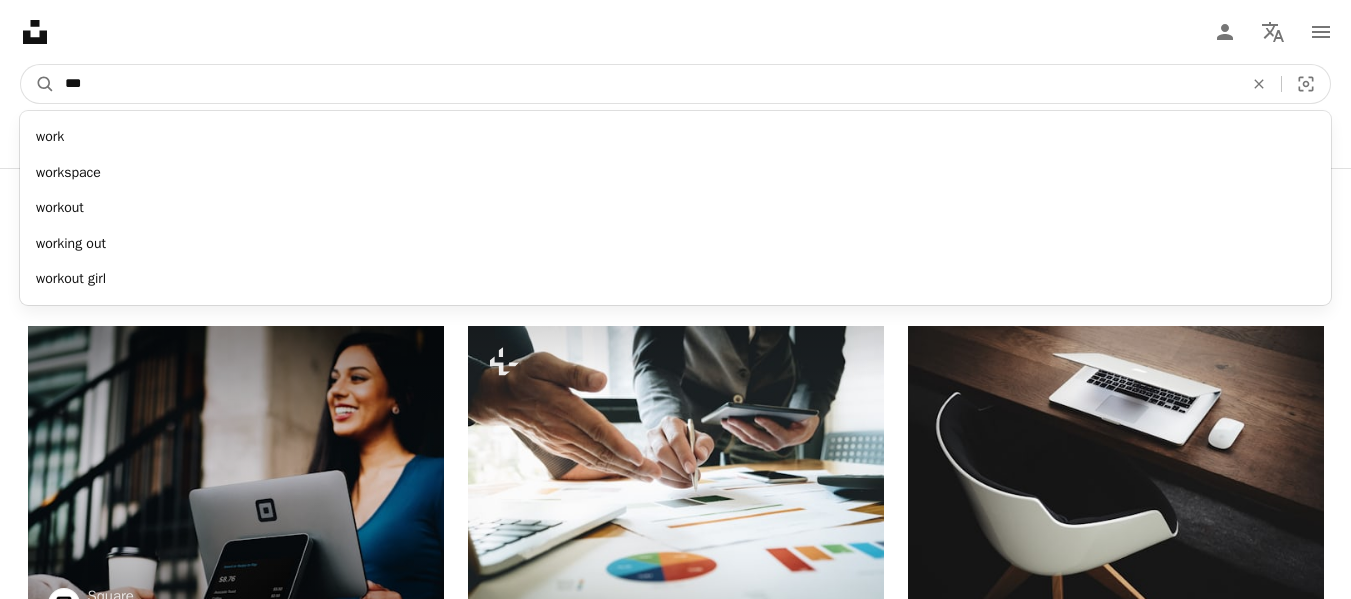 type on "***" 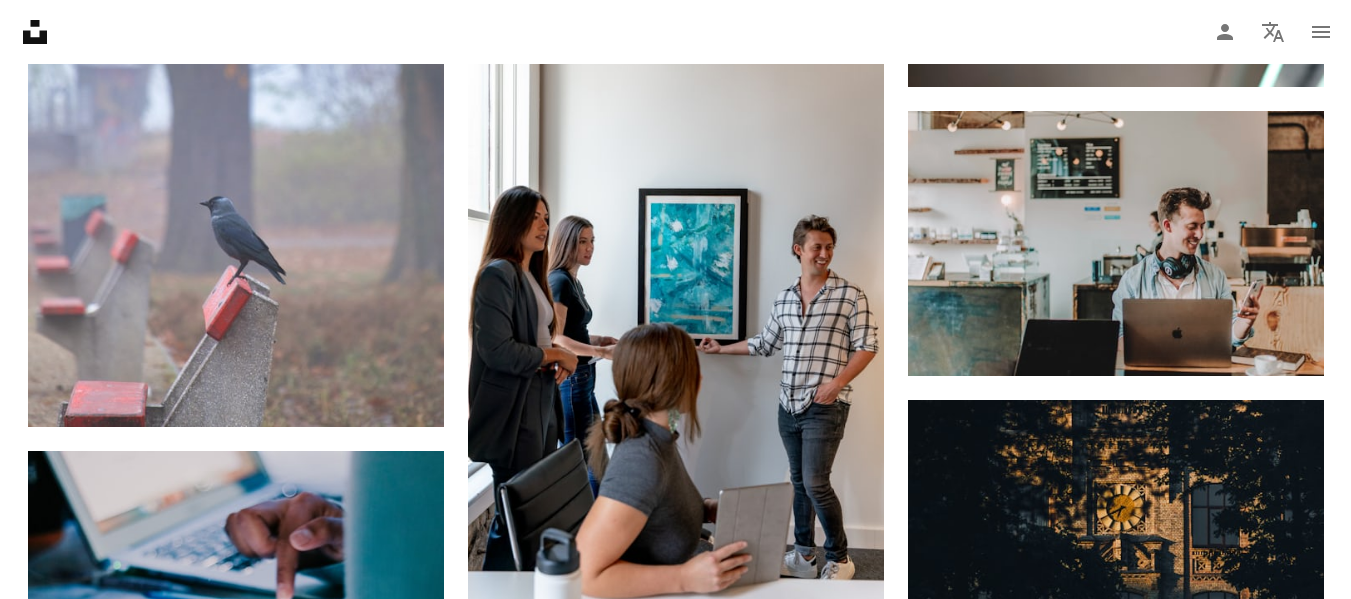 scroll, scrollTop: 1700, scrollLeft: 0, axis: vertical 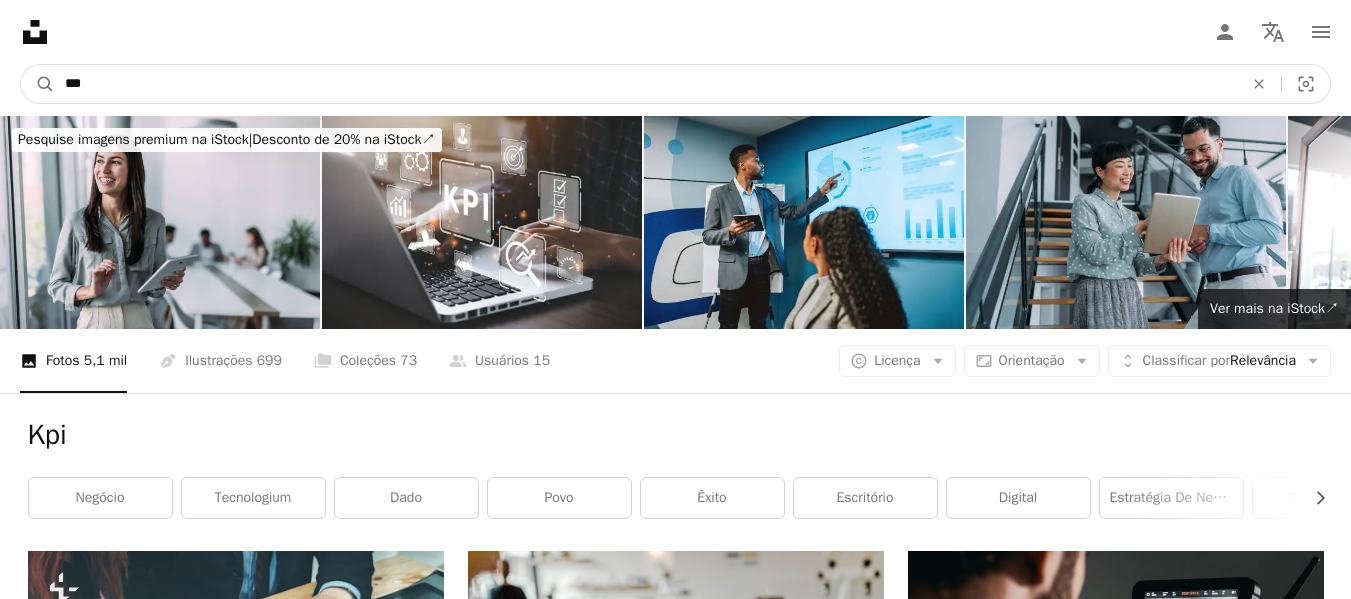 drag, startPoint x: 64, startPoint y: 89, endPoint x: -143, endPoint y: 87, distance: 207.00966 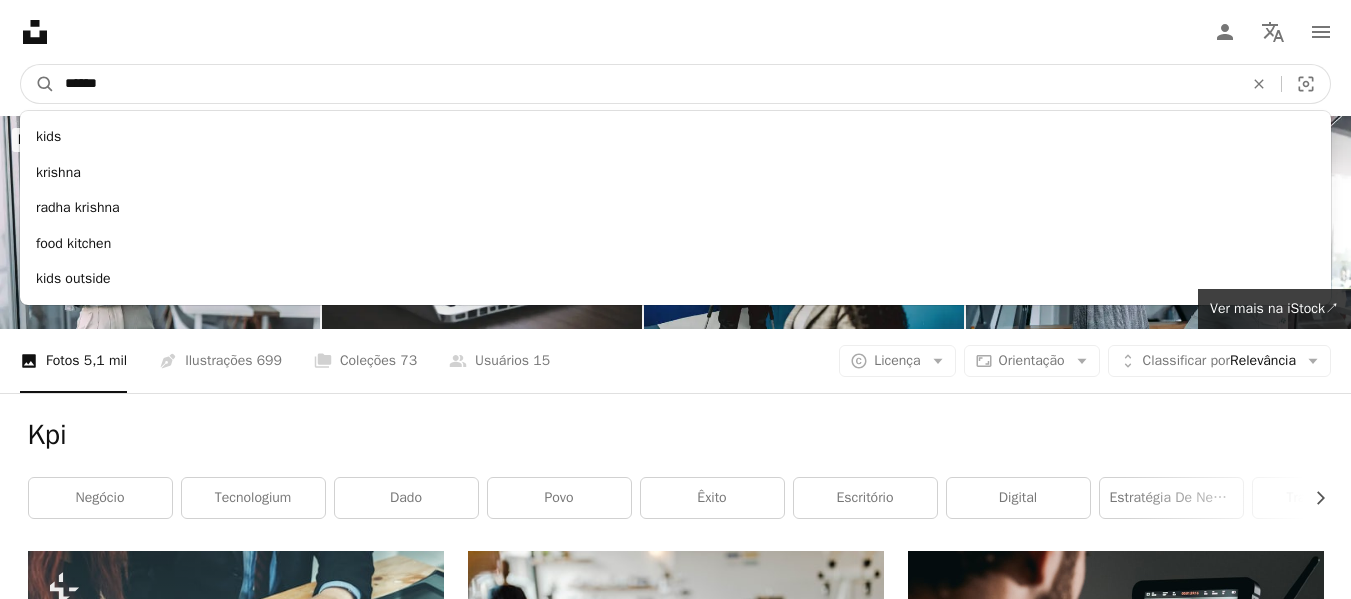 type on "*******" 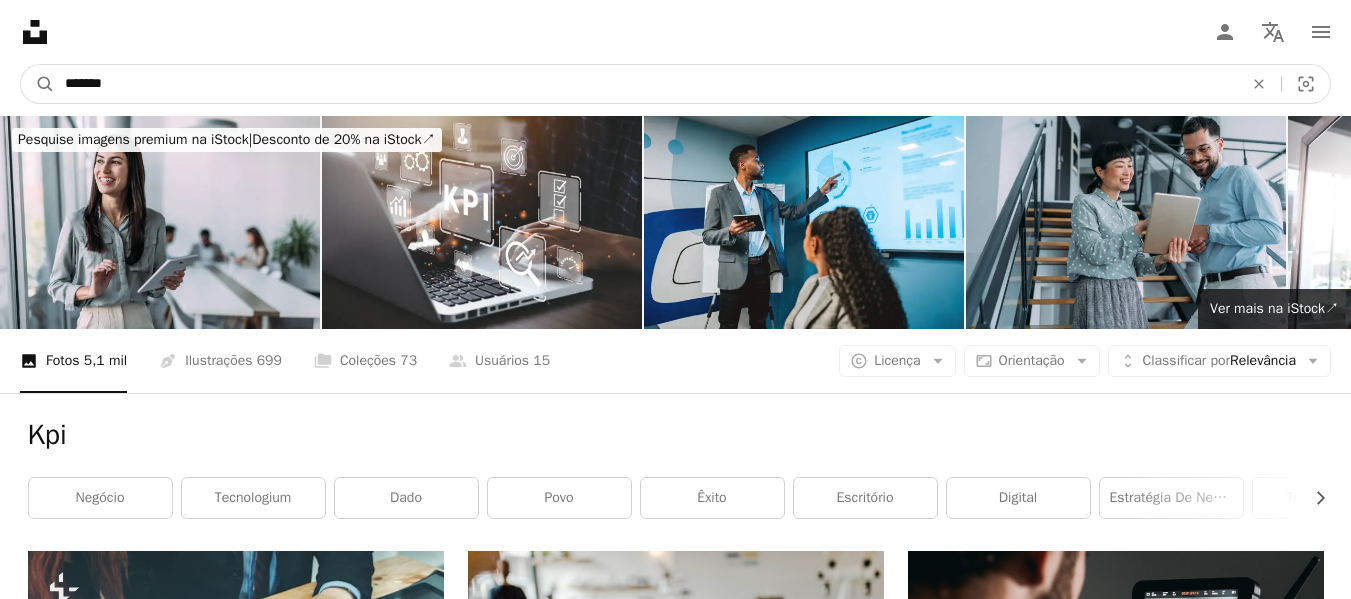click on "A magnifying glass" at bounding box center (38, 84) 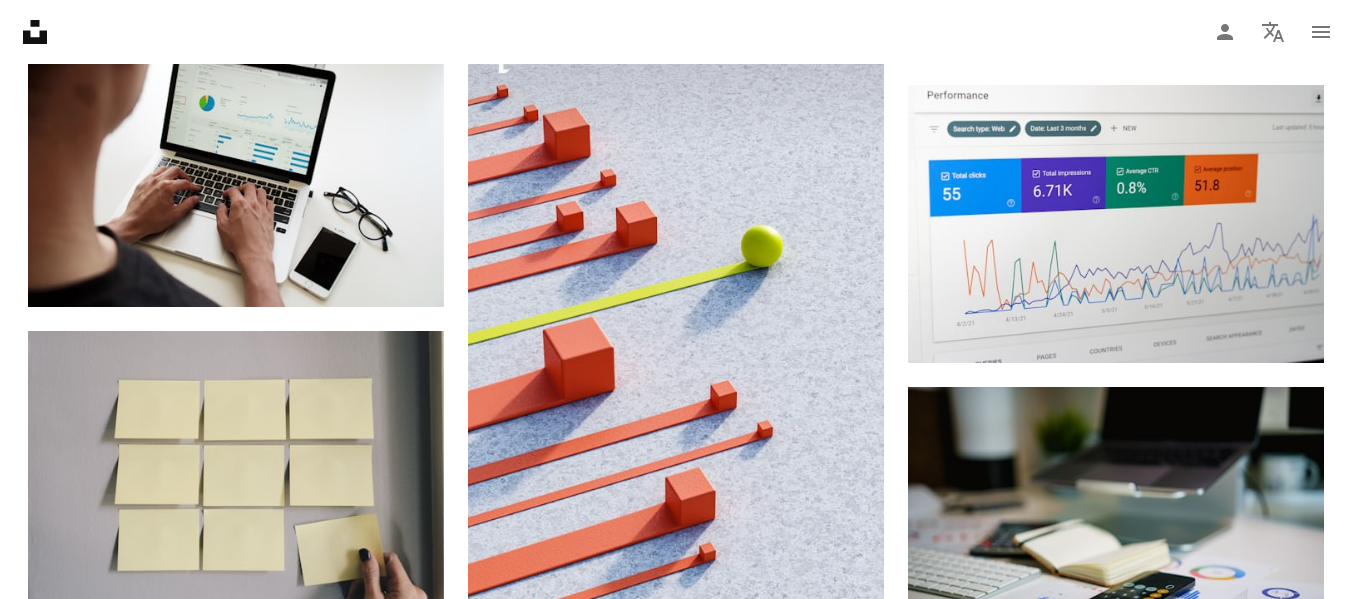 scroll, scrollTop: 2509, scrollLeft: 0, axis: vertical 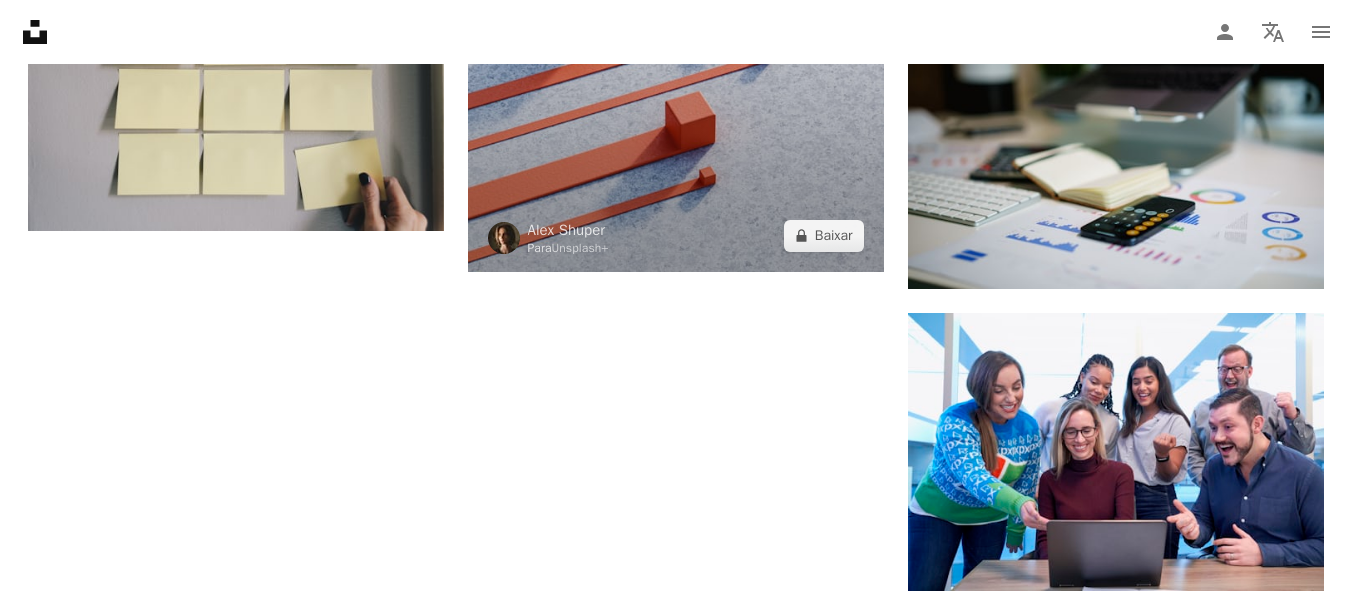 click at bounding box center [676, -40] 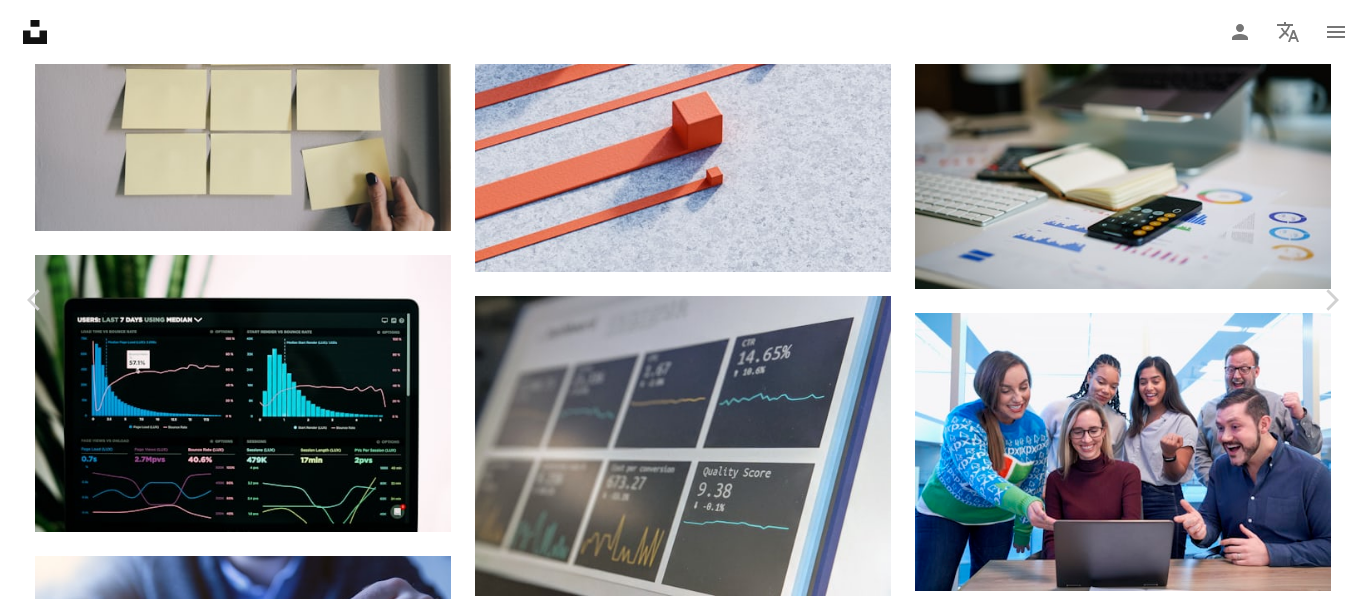 scroll, scrollTop: 2200, scrollLeft: 0, axis: vertical 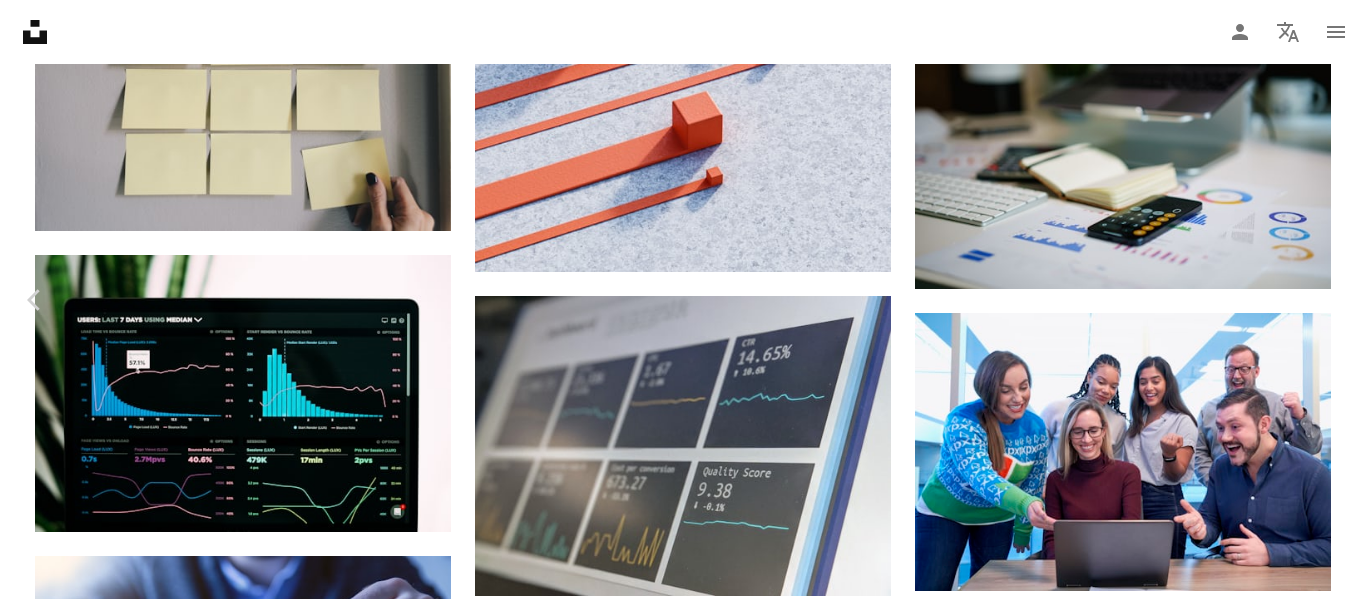 click on "Chevron right" at bounding box center (1331, 300) 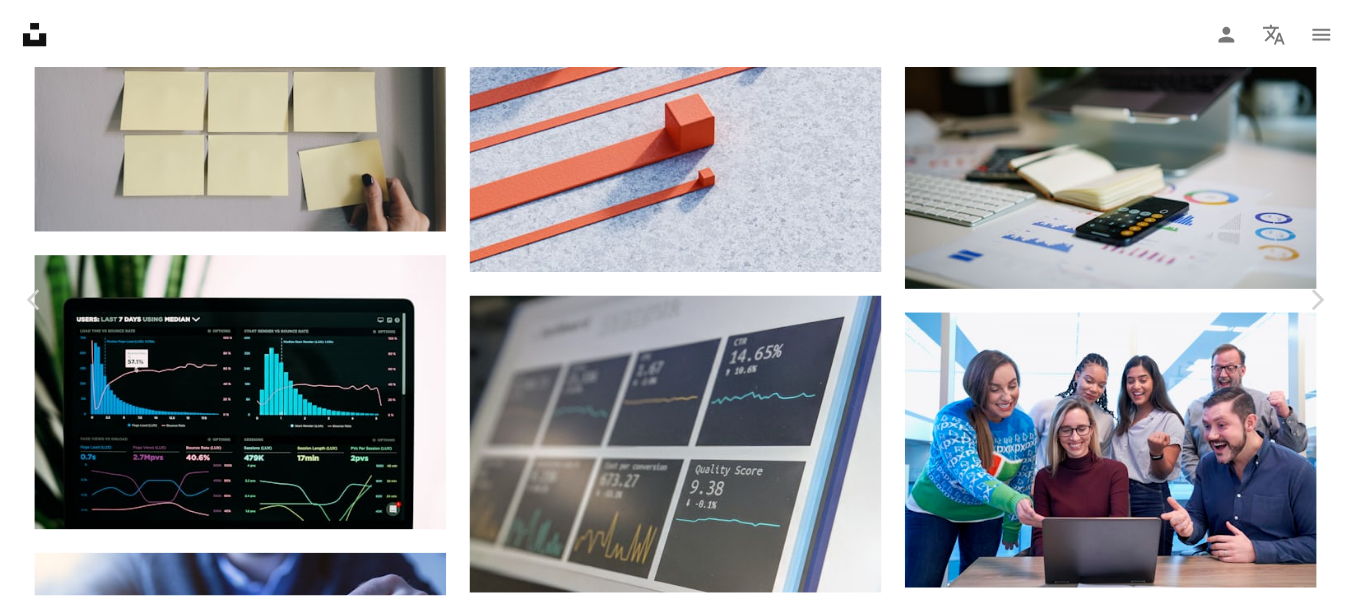 scroll, scrollTop: 400, scrollLeft: 0, axis: vertical 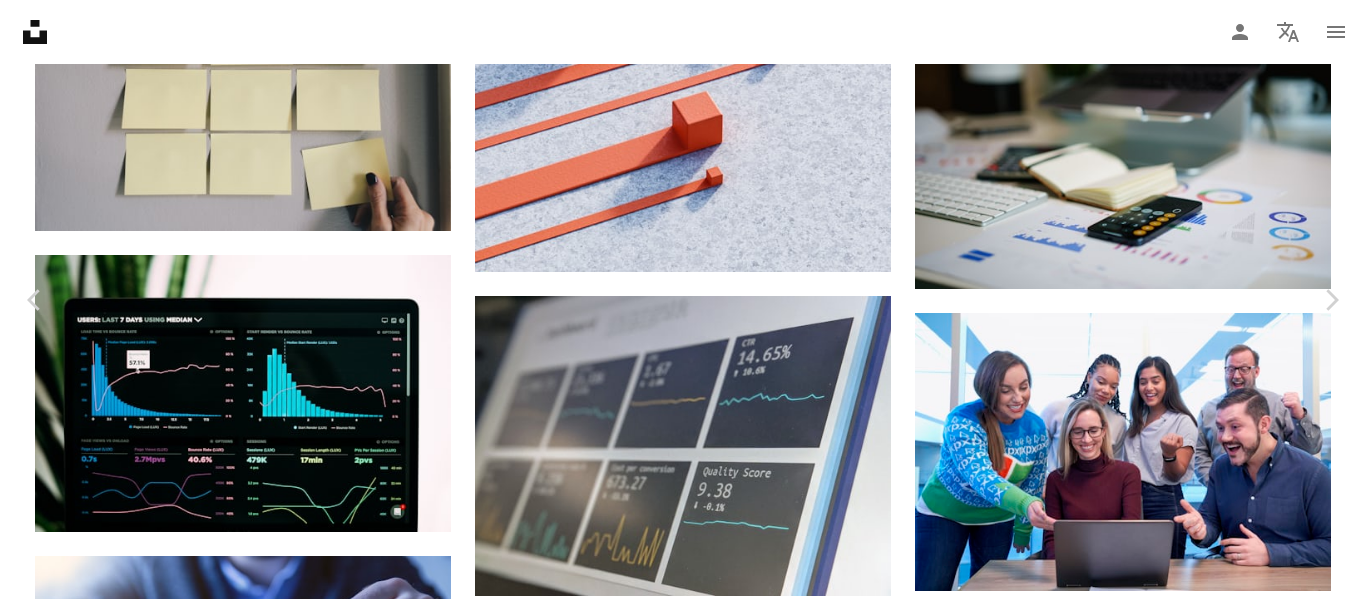 click on "Windows windows A heart A plus sign Baixar gratuitamente Chevron down Zoom in Visualizações 19.420.823 Downloads 137.965 A forward-right arrow Compartilhar Info icon Informações More Actions Calendar outlined Publicada em [DATE] Camera SONY, ILCE-7RM3 Safety Uso gratuito sob a Licença da Unsplash amigos grupo de amigos Rede junto amizade grupo de amigos sócio Colegas grupo focal foto de grupo equipe feliz pessoas do grupo Companheiro pesquisa de mercado colega estudo de marketing retrato garota humano povo Imagens de domínio público Pesquise imagens premium relacionadas na iStock  |  Economize 20% com o código UNSPLASH20 Ver mais na iStock  ↗ Imagens relacionadas A heart A plus sign Windows Arrow pointing down A heart A plus sign Mimi Thian Arrow pointing down Plus sign for Unsplash+ A heart A plus sign Getty Images Para Unsplash+ A lock Baixar A heart A plus sign Thriday Arrow pointing down A heart A plus sign Vitaly Gariev A heart A heart" at bounding box center [683, 4548] 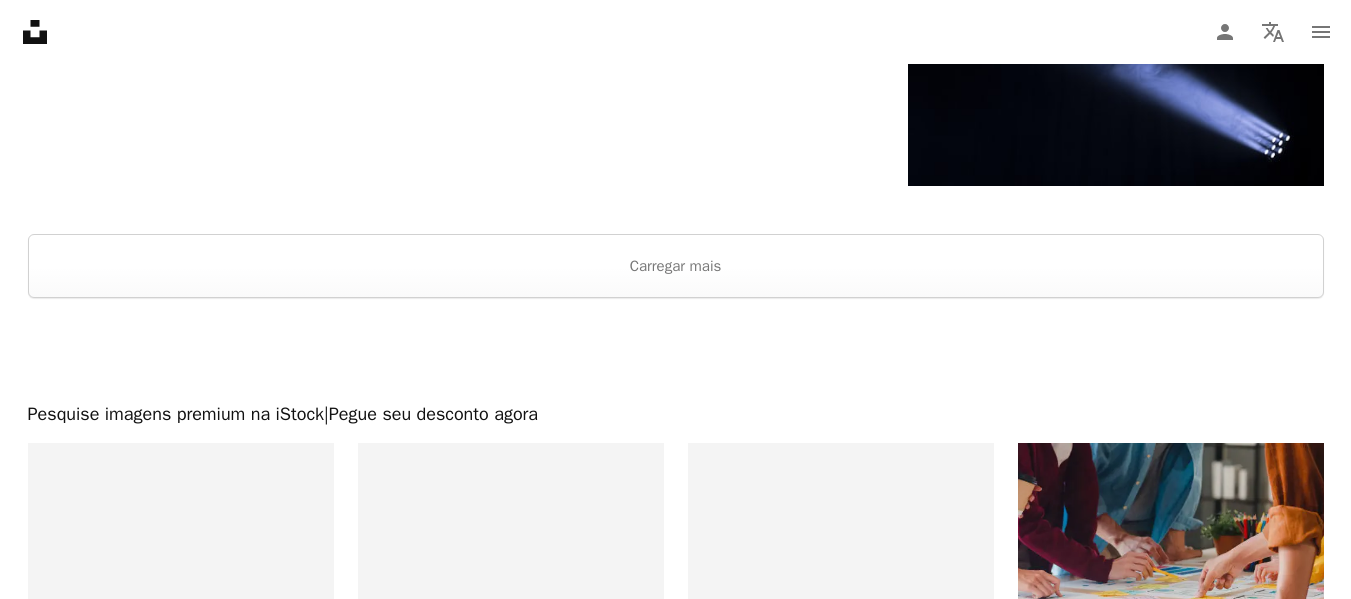 scroll, scrollTop: 6141, scrollLeft: 0, axis: vertical 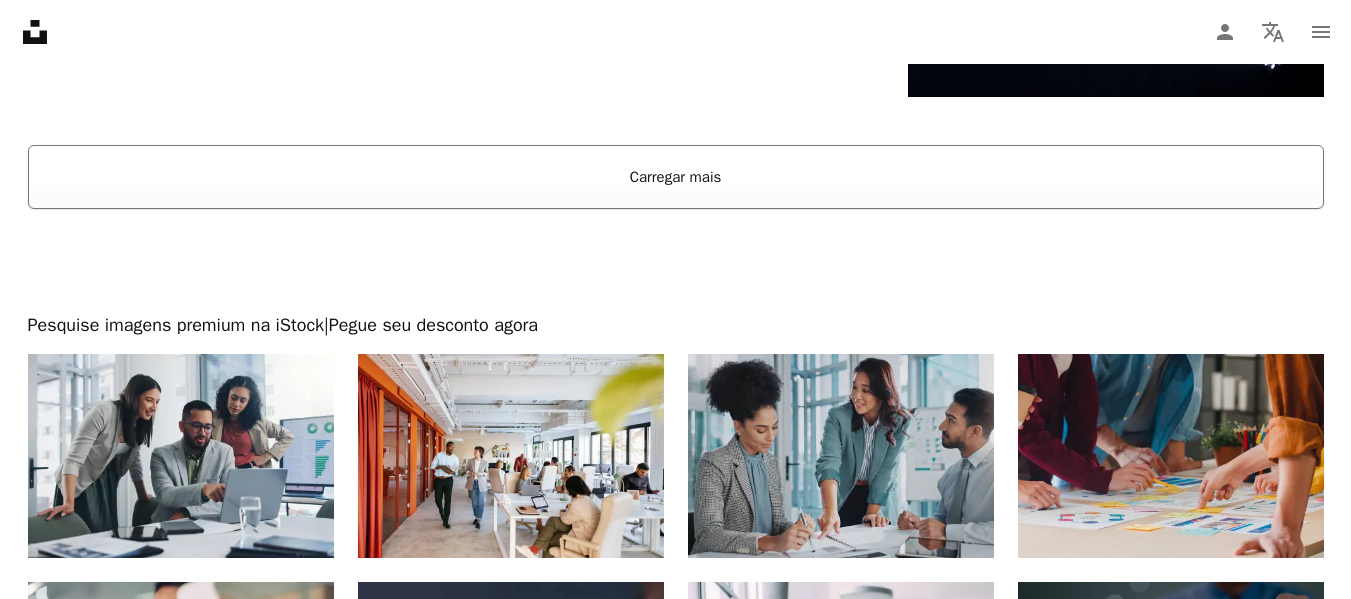 click on "Carregar mais" at bounding box center (676, 177) 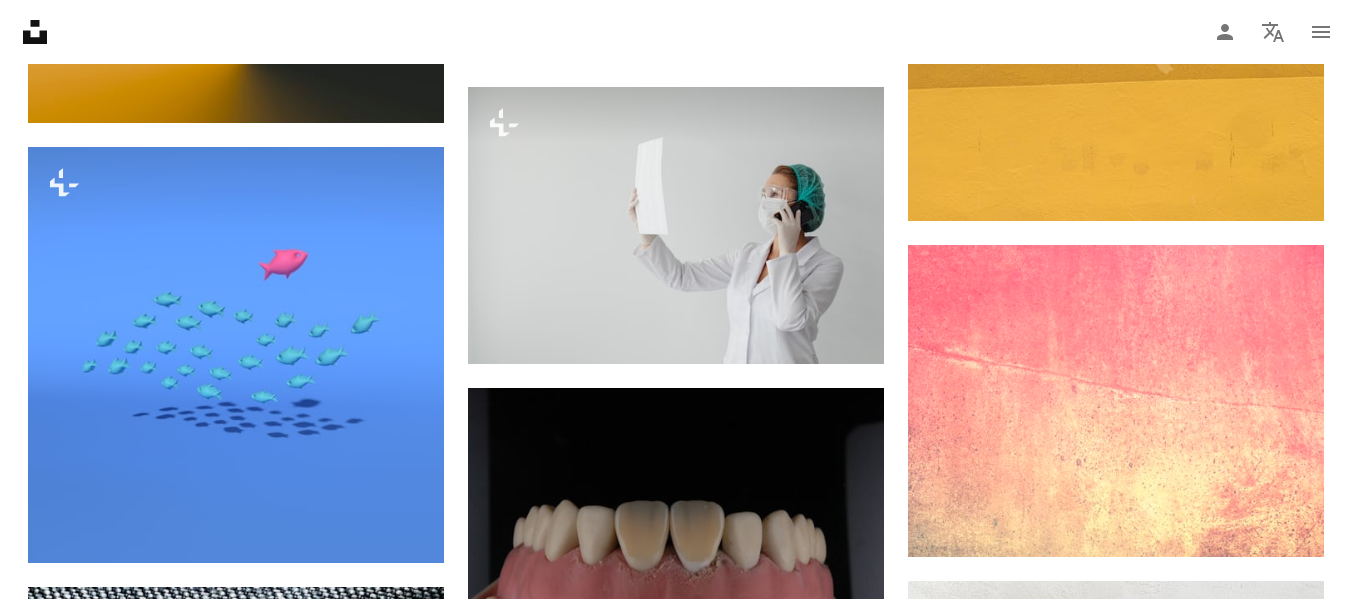 scroll, scrollTop: 10711, scrollLeft: 0, axis: vertical 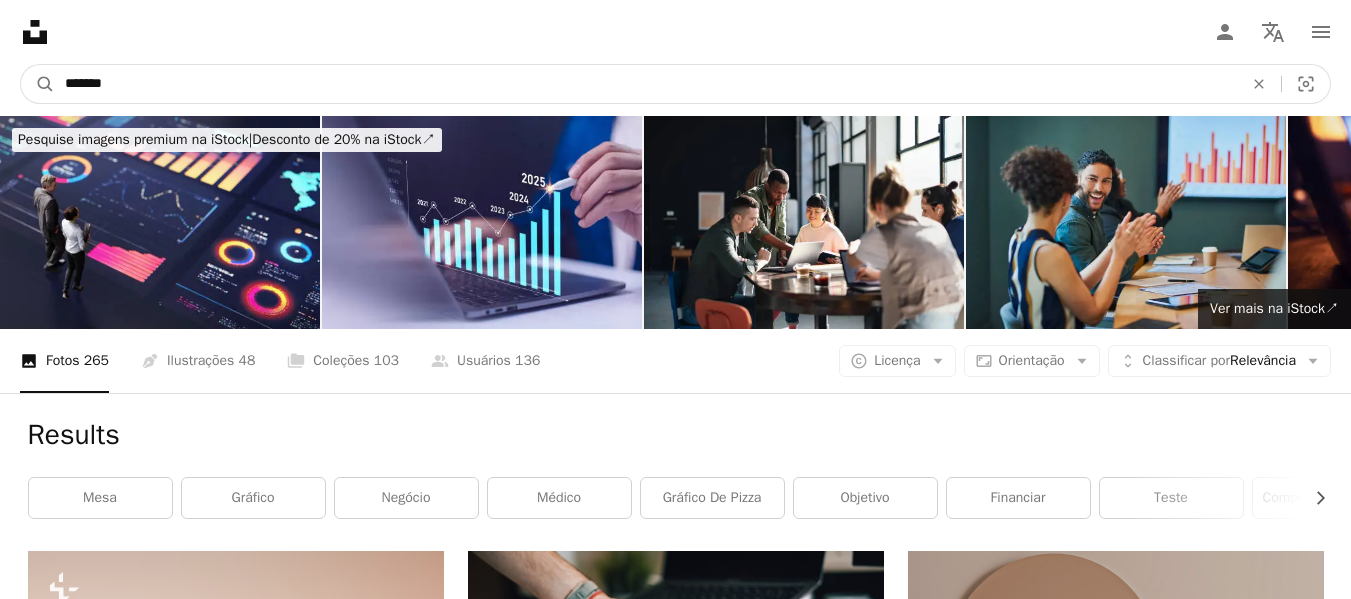 drag, startPoint x: 150, startPoint y: 80, endPoint x: -47, endPoint y: 82, distance: 197.01015 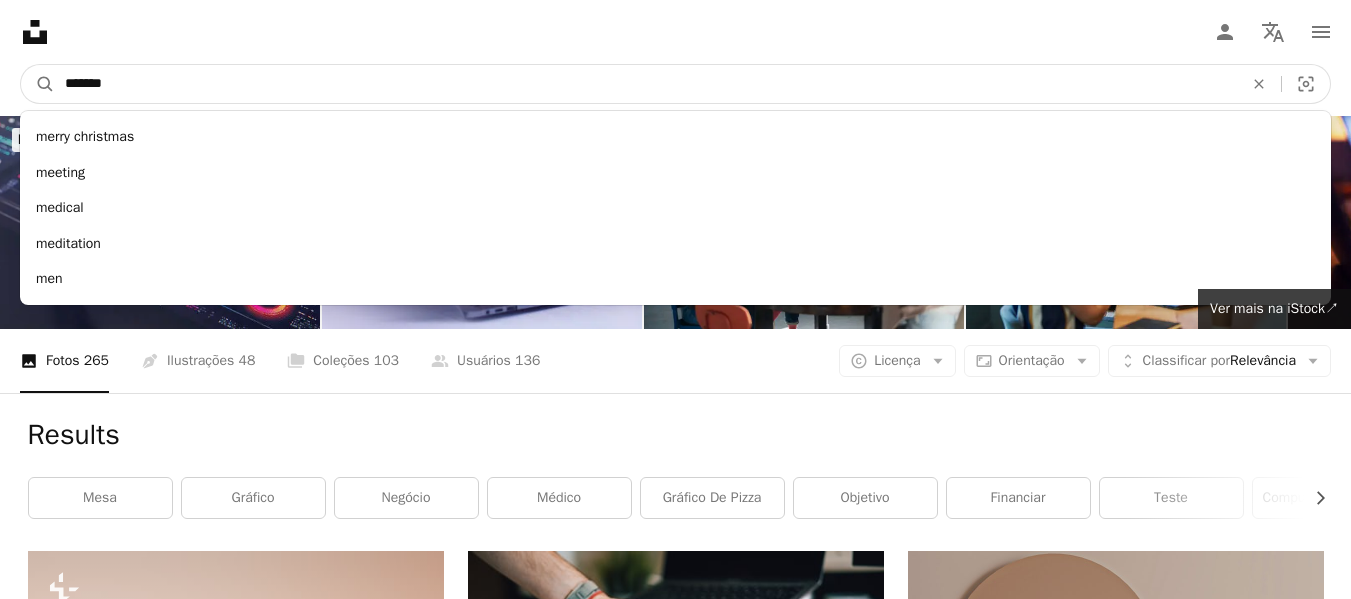 type on "*******" 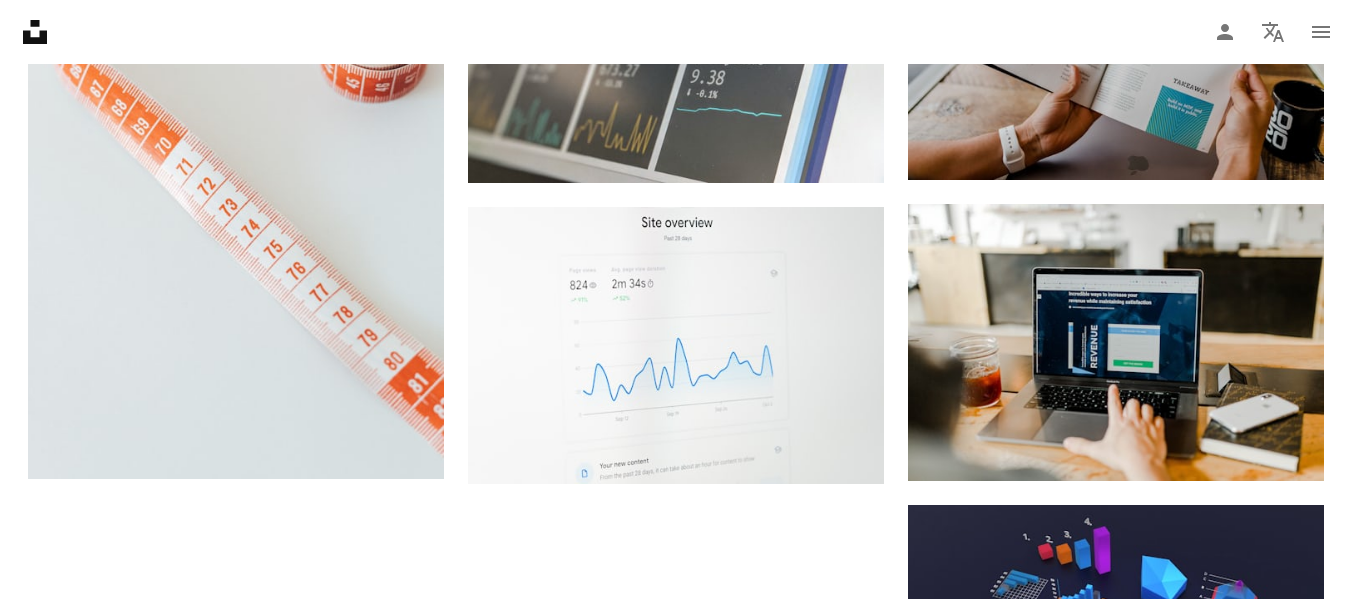 scroll, scrollTop: 2513, scrollLeft: 0, axis: vertical 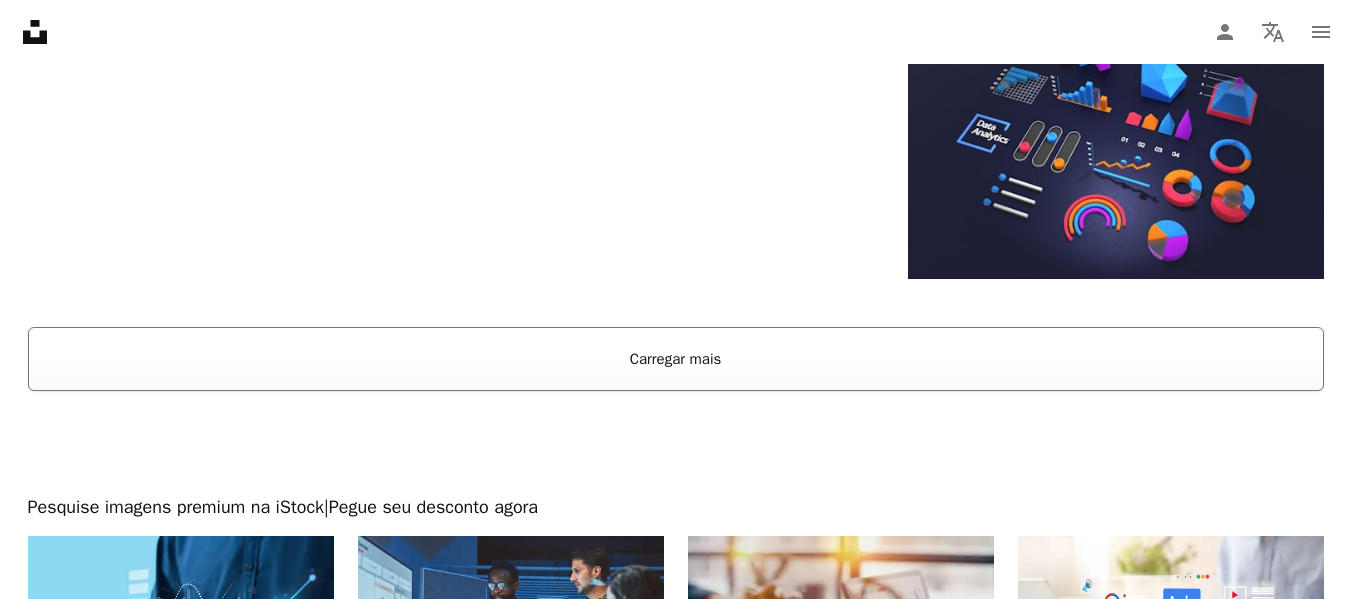click on "Carregar mais" at bounding box center [676, 359] 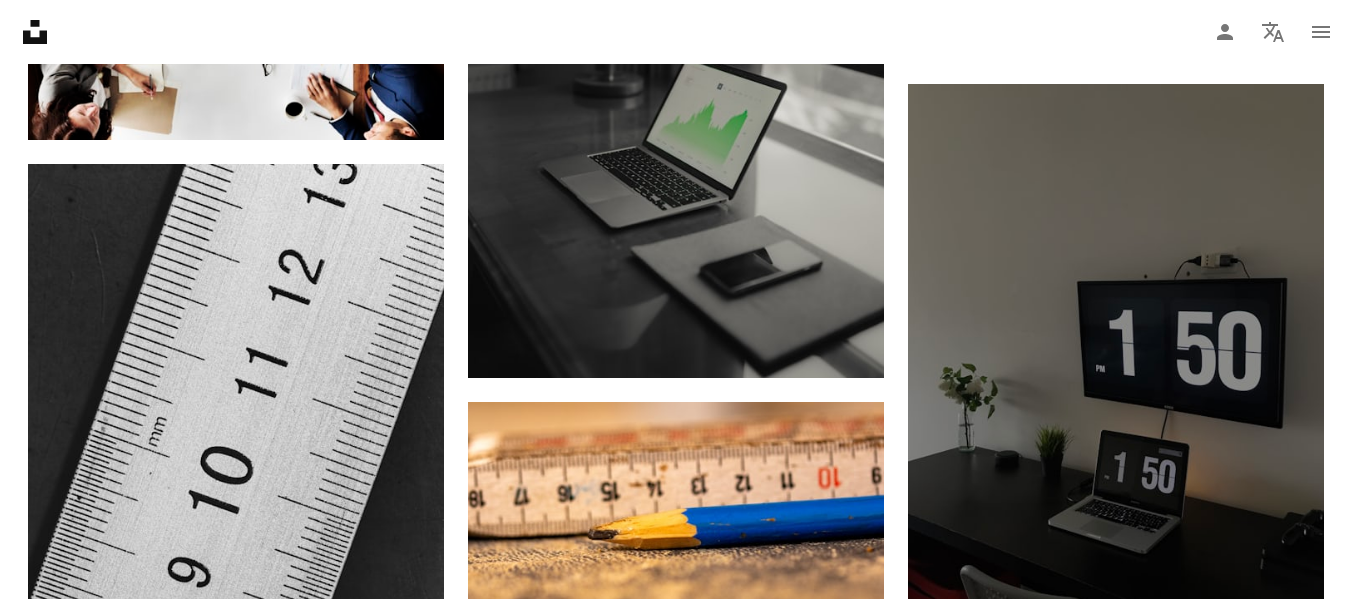 scroll, scrollTop: 7750, scrollLeft: 0, axis: vertical 